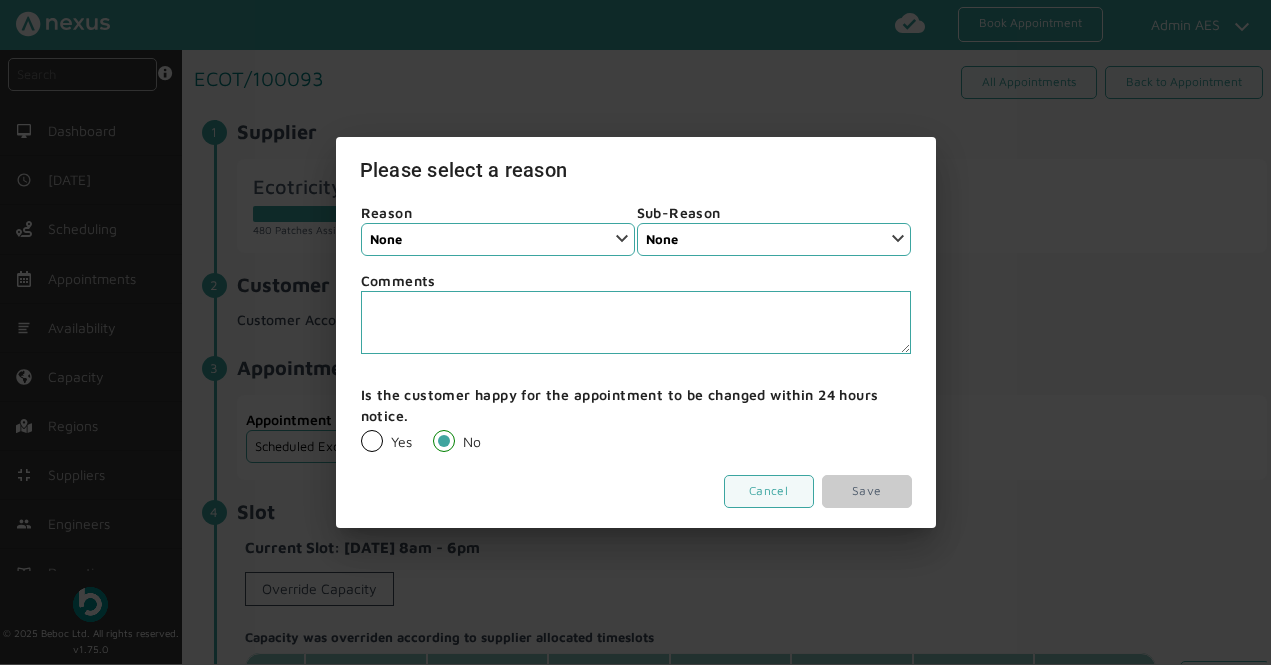 select on "12: 5da647ca4fc5f258734955ce" 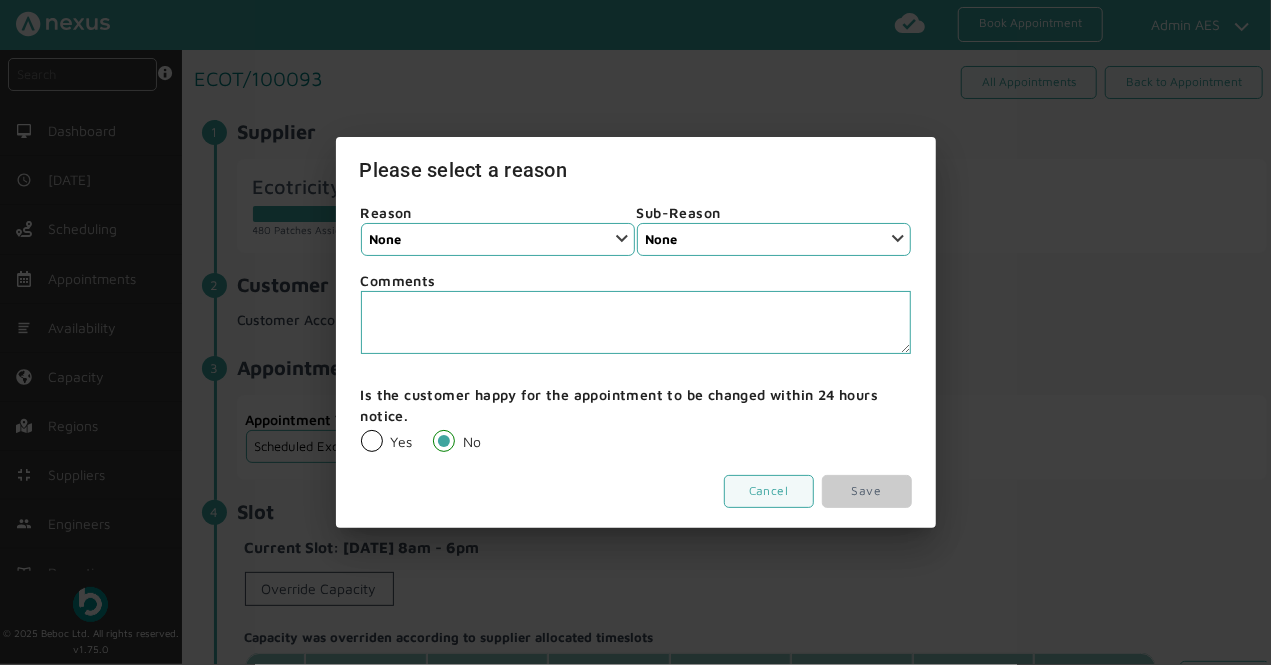scroll, scrollTop: 0, scrollLeft: 0, axis: both 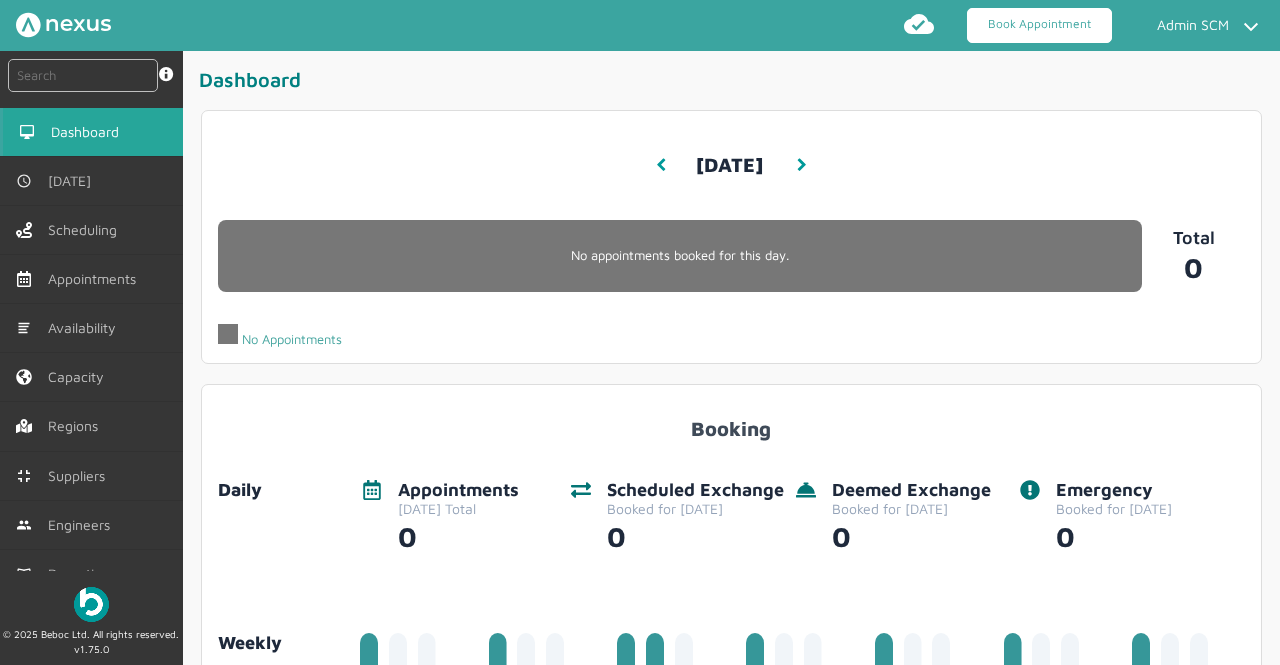 drag, startPoint x: 1058, startPoint y: 27, endPoint x: 1044, endPoint y: 26, distance: 14.035668 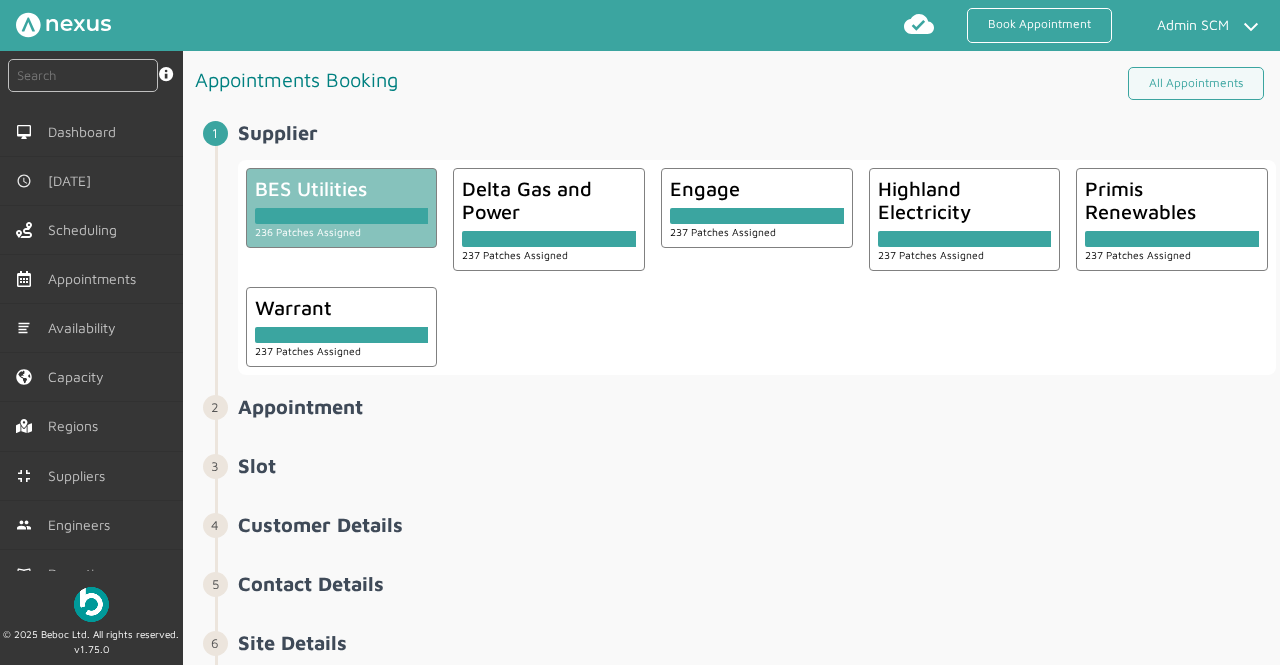 click 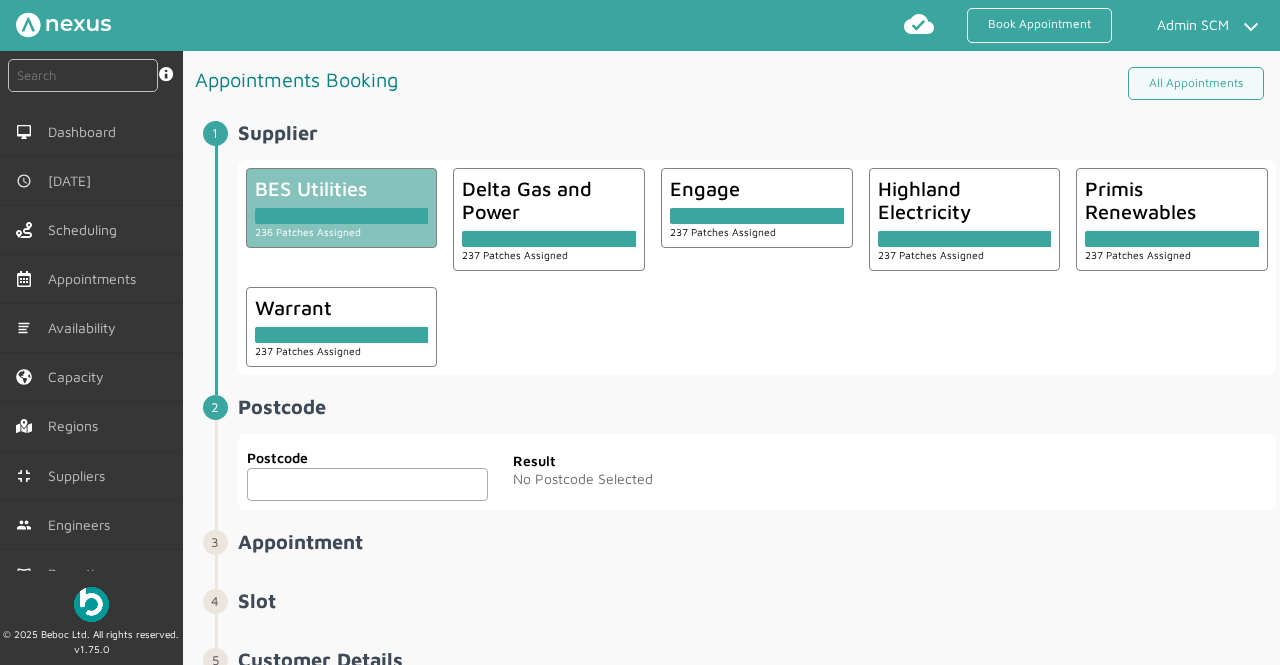 click at bounding box center (368, 484) 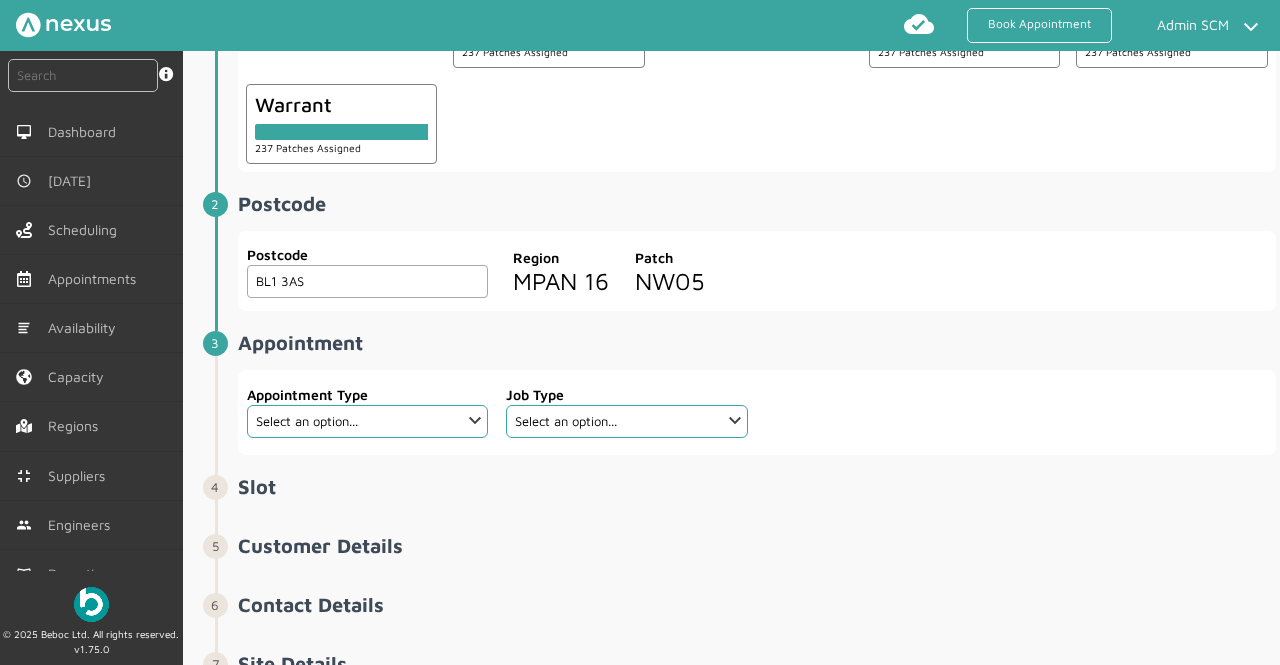 scroll, scrollTop: 204, scrollLeft: 0, axis: vertical 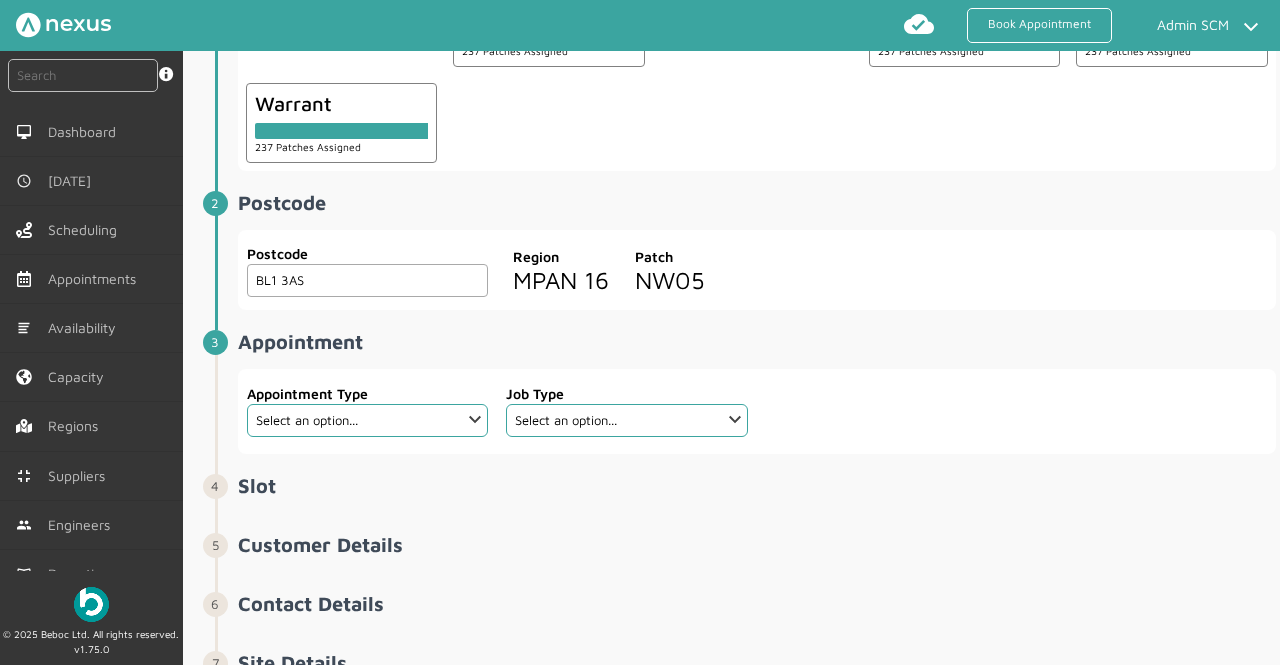 type on "BL1 3AS" 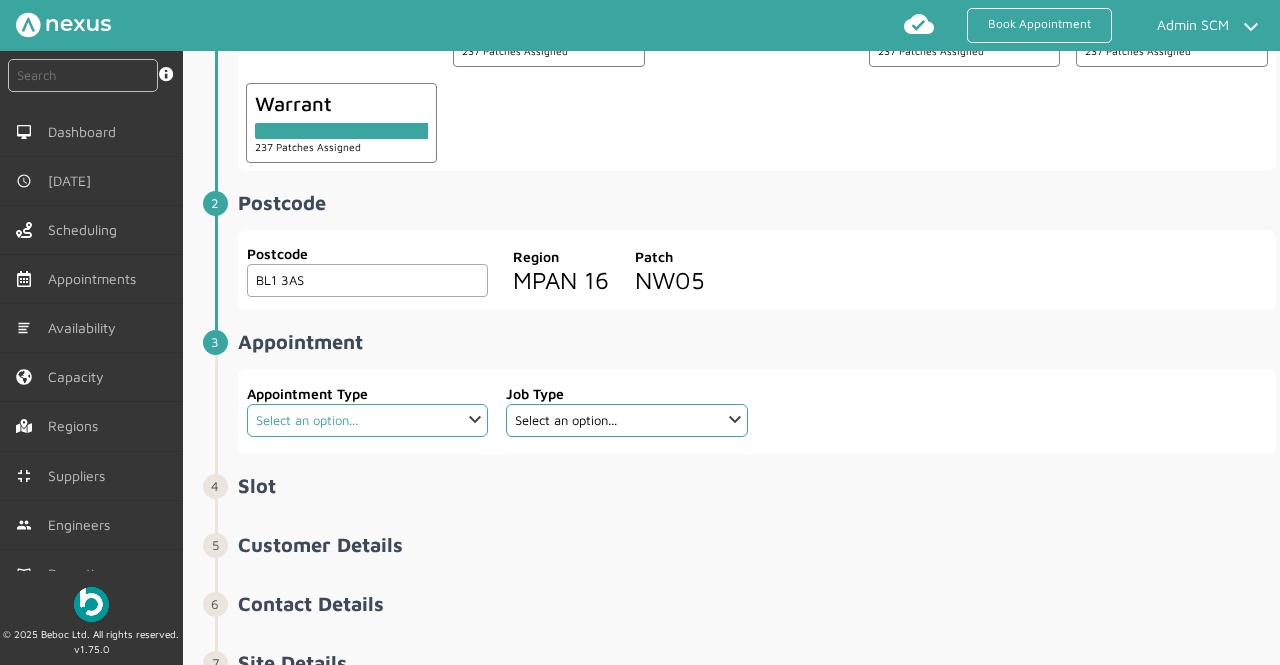 click on "Select an option... Additional Work Check Meter Electric Vehicle Emergency Exchange Emergency Investigation Emergency New Connection Half Hourly Metering Meter Removal New Connection Proactive Exchange Proactive Investigation Proactive Recommission Scheduled Exchange Scheduled Investigation Scheduled Recommission Site Investigation Site Survey Warrant Warrant Disconnect Warrant Officer" 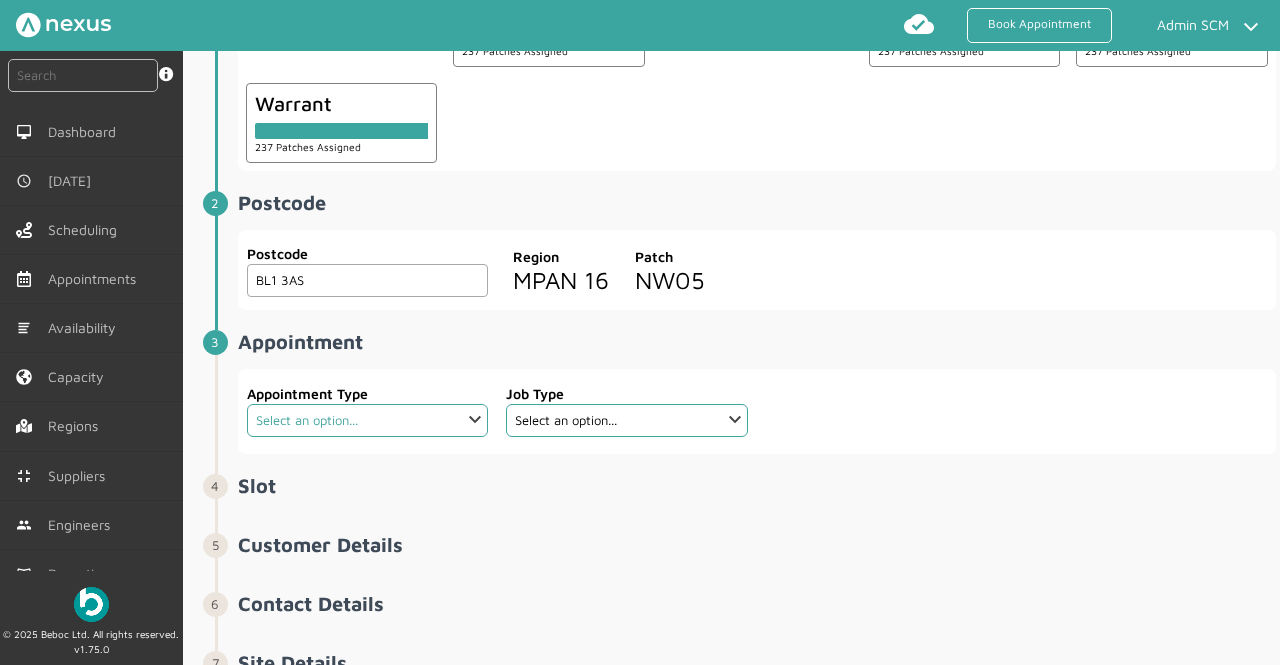select on "13: 5da647ca4fc5f258734955ce" 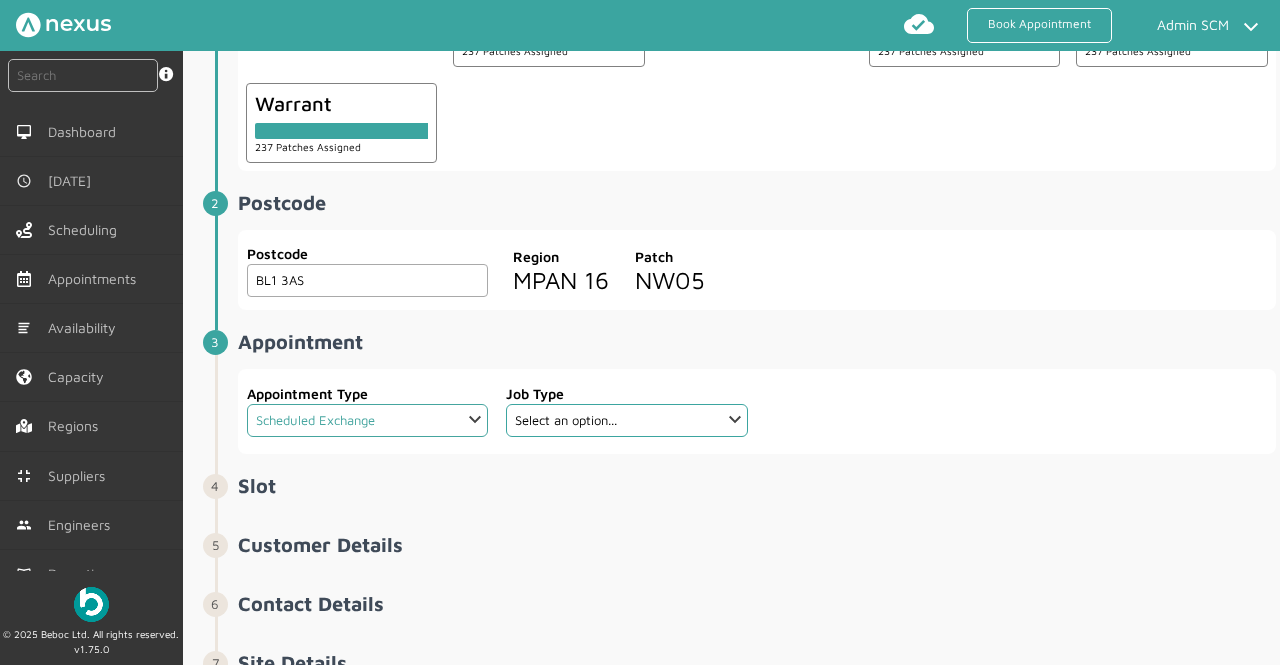 click on "Select an option... Additional Work Check Meter Electric Vehicle Emergency Exchange Emergency Investigation Emergency New Connection Half Hourly Metering Meter Removal New Connection Proactive Exchange Proactive Investigation Proactive Recommission Scheduled Exchange Scheduled Investigation Scheduled Recommission Site Investigation Site Survey Warrant Warrant Disconnect Warrant Officer" 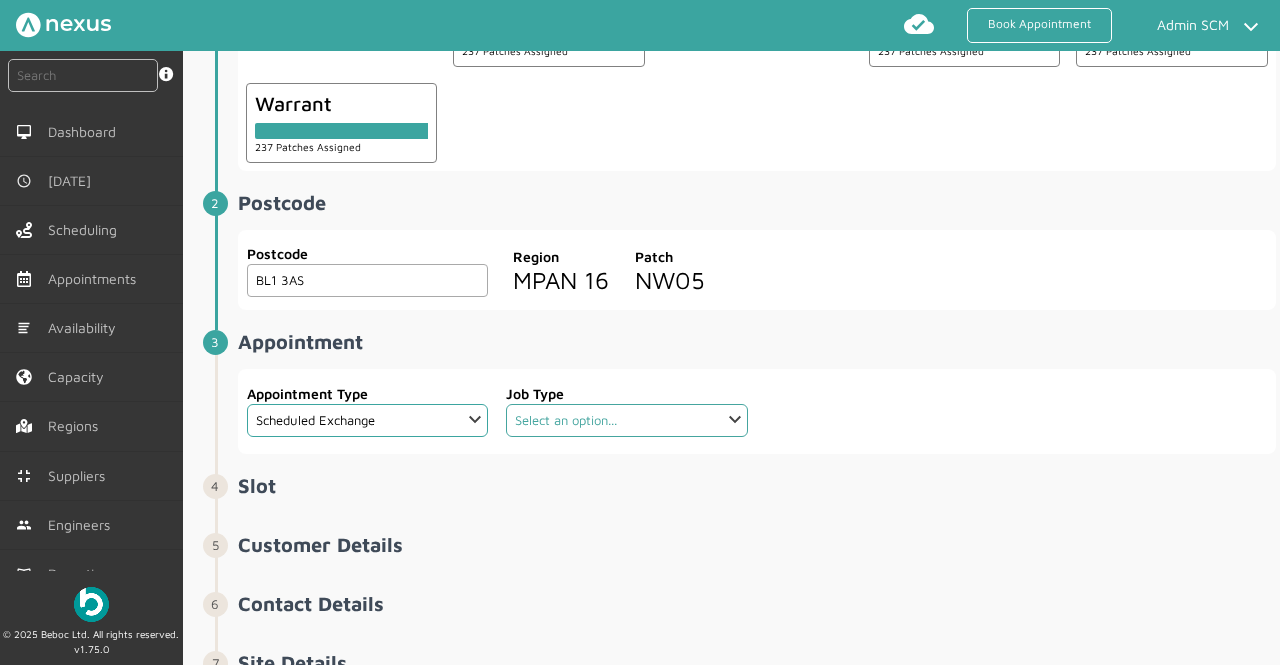click on "Select an option... Dual Fuel Dual Fuel - SMETS 2 Electric Electric - SMETS 2 Electric RTS Electric Smets2 RTS Gas Gas - SMETS 2 Gas RTS Gas Smets2 RTS Traditional Dual Fuel Traditional Electric Traditional Electric RTS Traditional Gas Traditional Gas RTS" 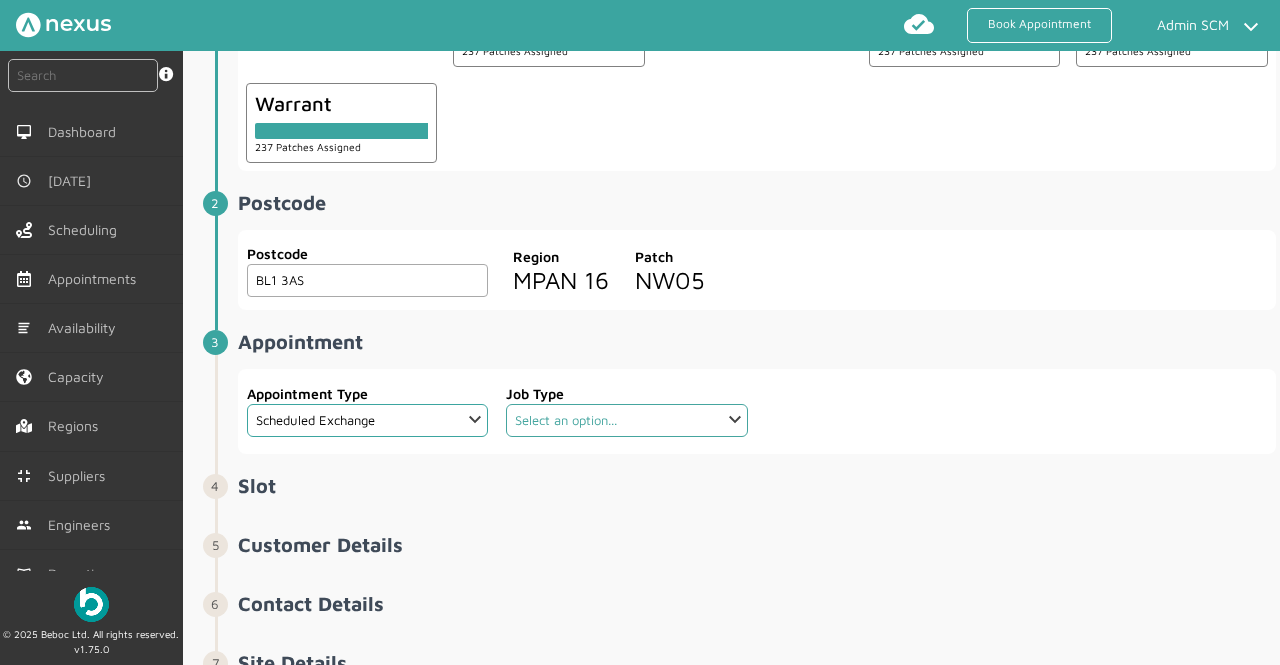 select on "4: 5cc9657c13944aebe30702ae" 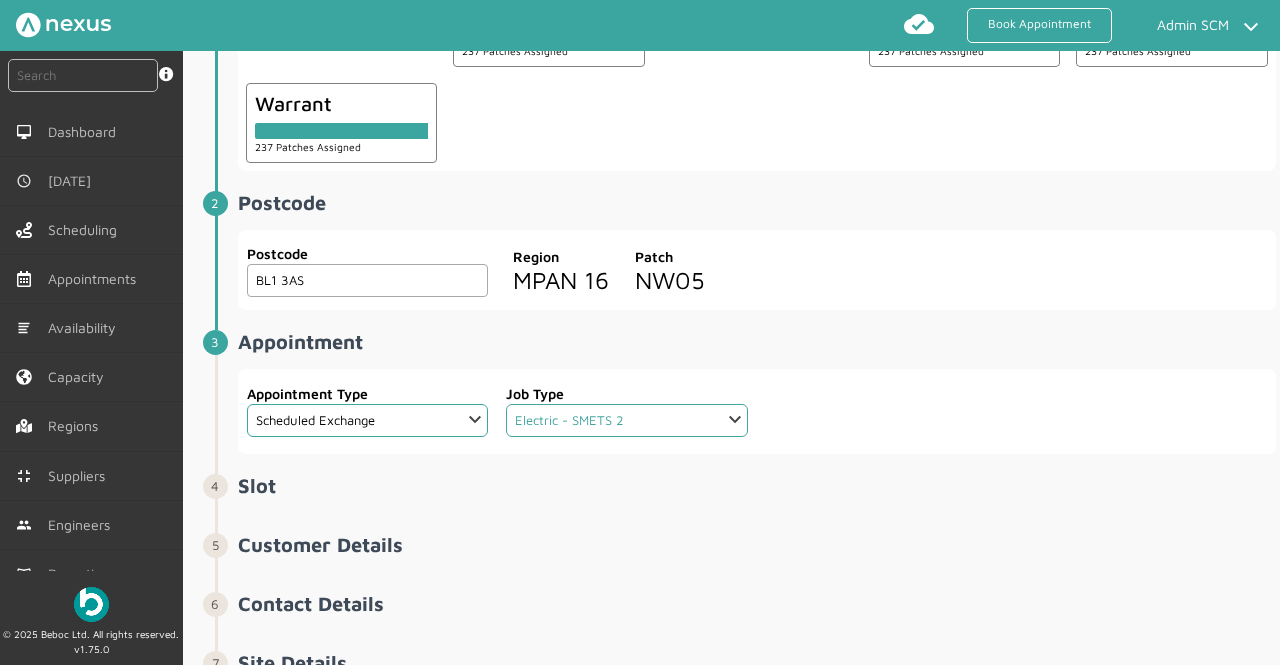click on "Select an option... Dual Fuel Dual Fuel - SMETS 2 Electric Electric - SMETS 2 Electric RTS Electric Smets2 RTS Gas Gas - SMETS 2 Gas RTS Gas Smets2 RTS Traditional Dual Fuel Traditional Electric Traditional Electric RTS Traditional Gas Traditional Gas RTS" 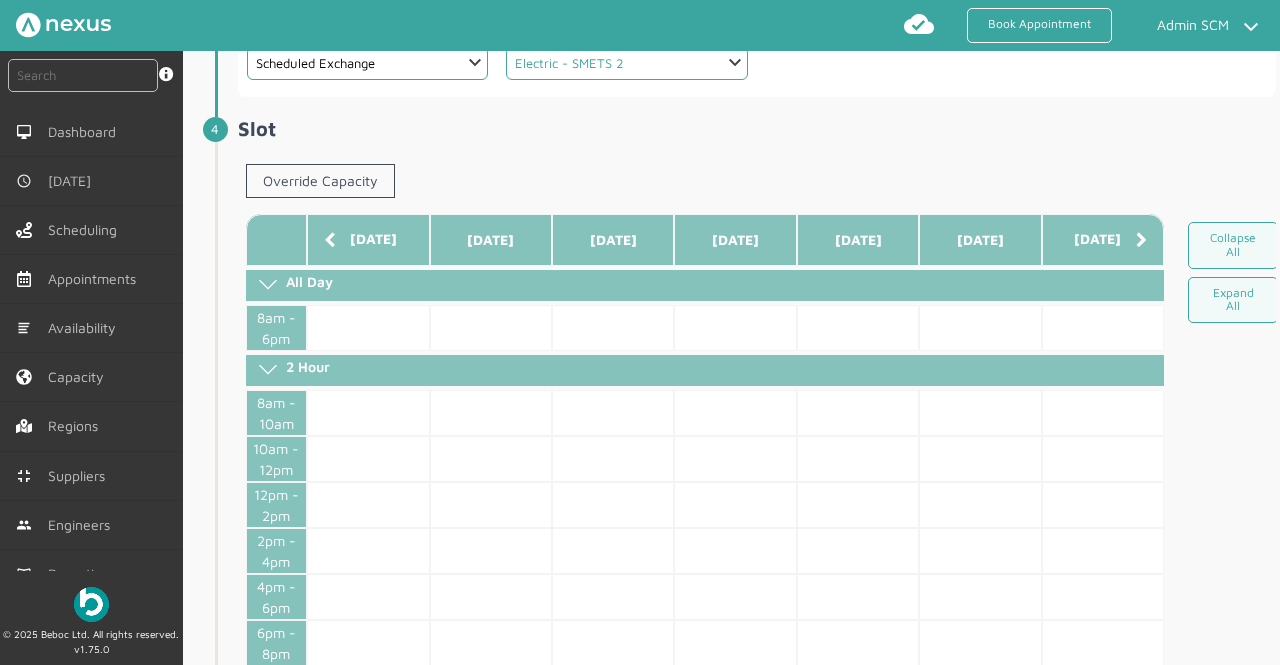 scroll, scrollTop: 562, scrollLeft: 0, axis: vertical 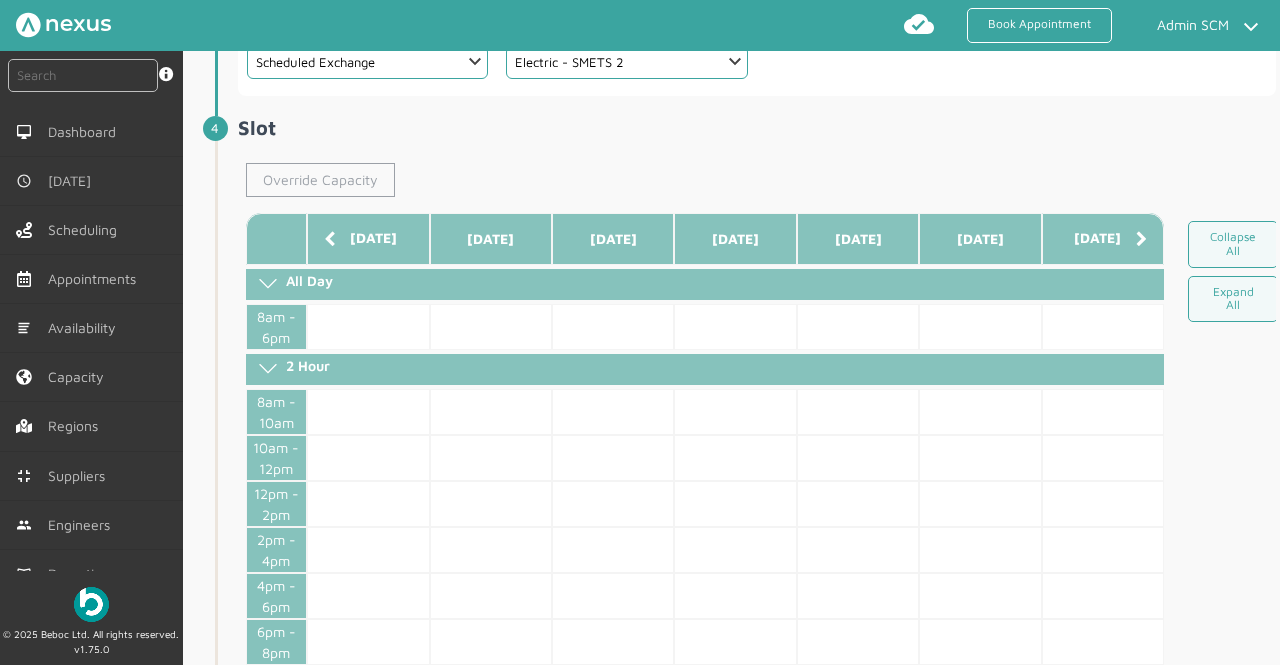click on "Override Capacity" 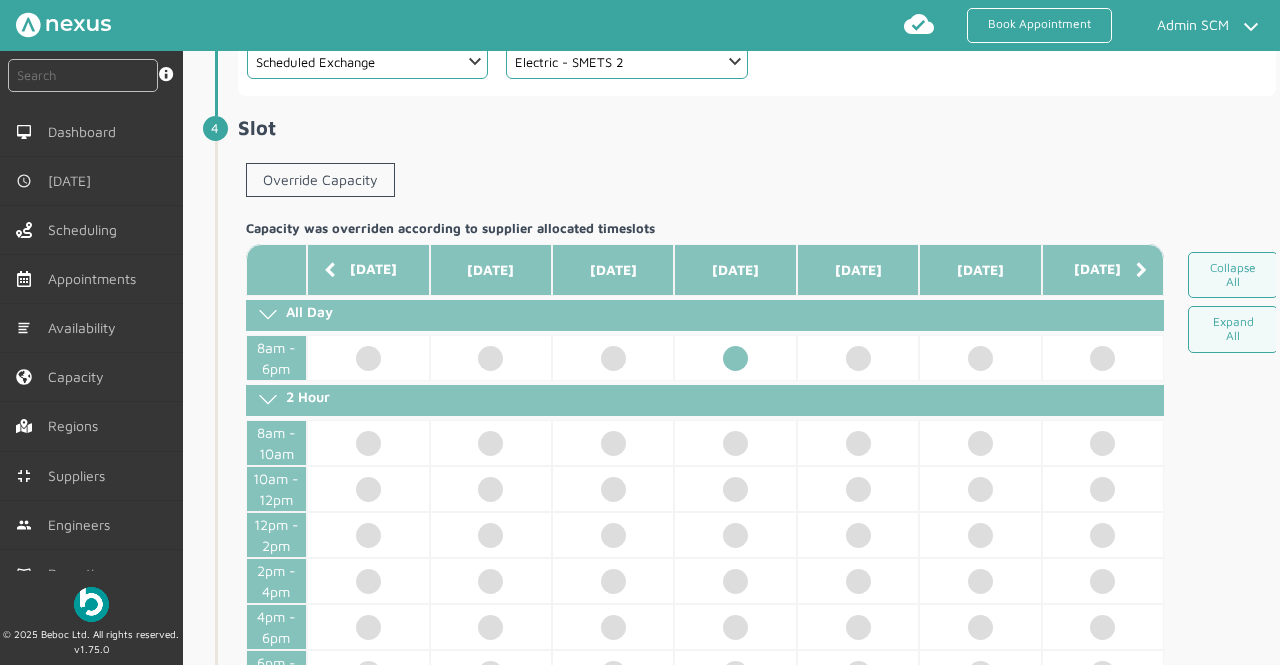 click 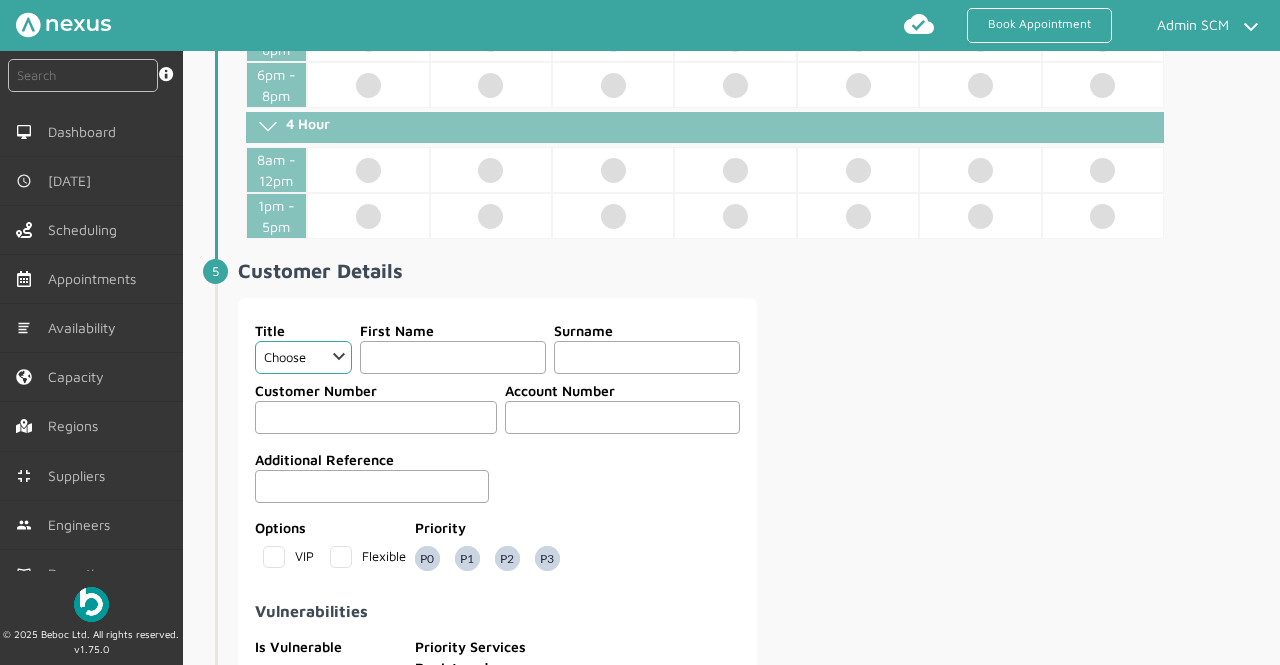 scroll, scrollTop: 1159, scrollLeft: 0, axis: vertical 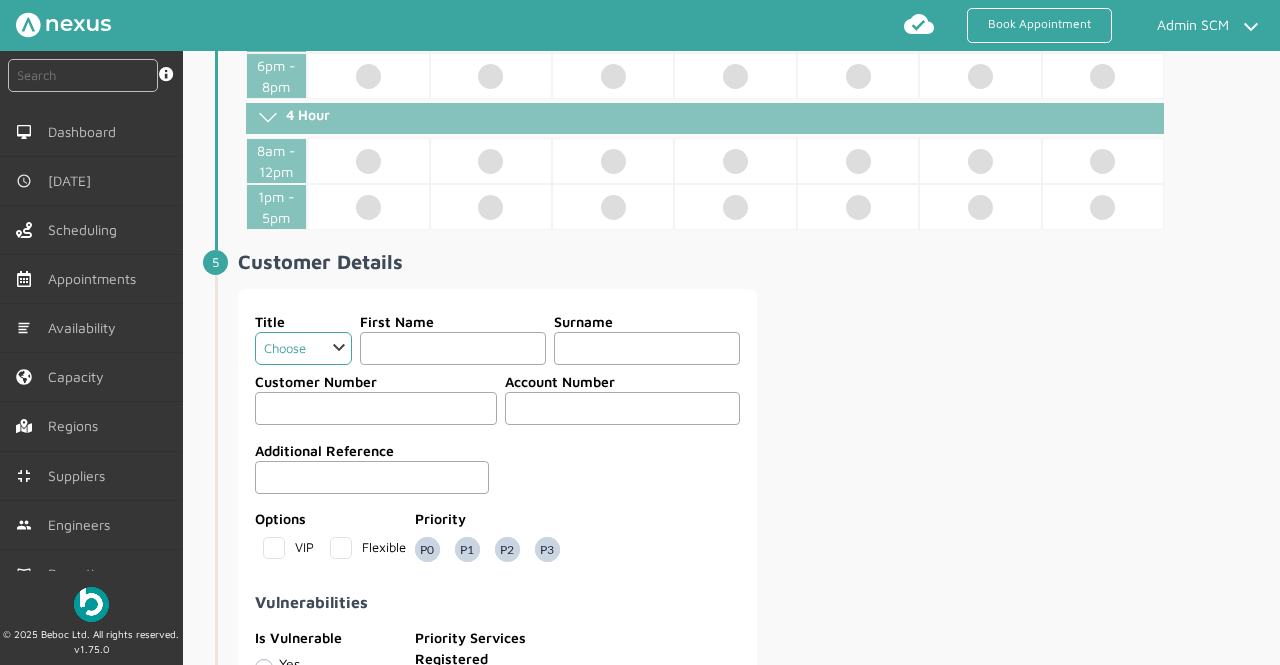 click on "Choose Dr Mr Mrs Miss Ms Mx Sir Lady" 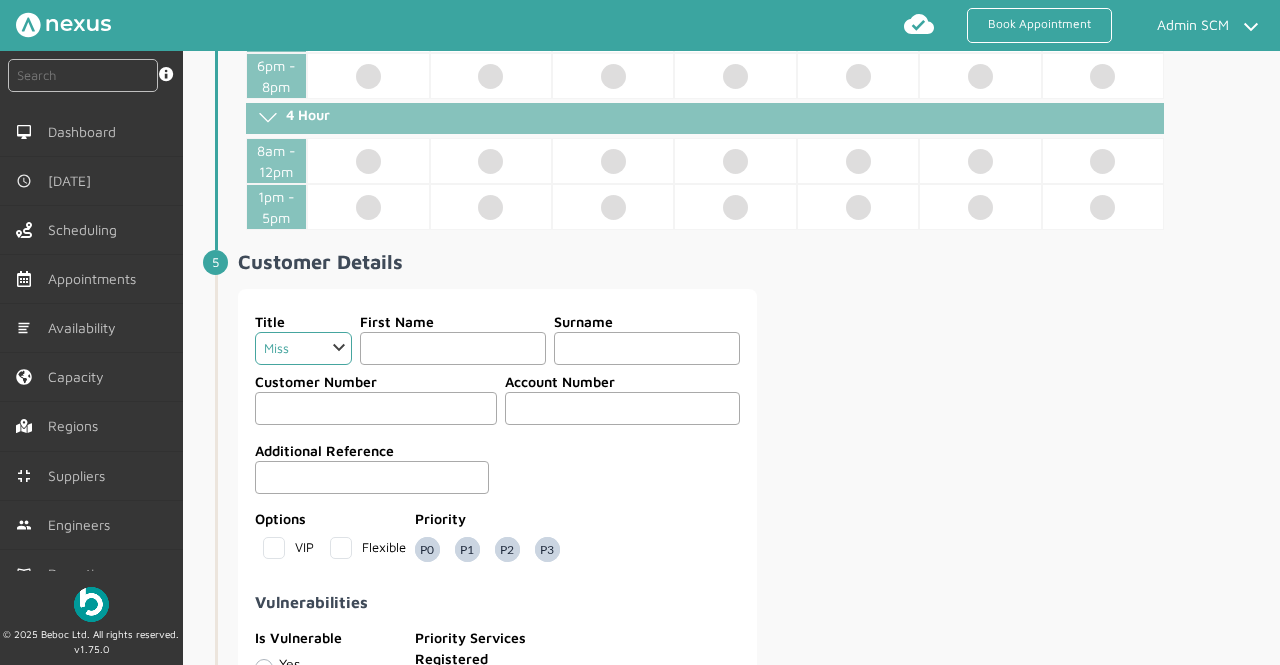 click on "Choose Dr Mr Mrs Miss Ms Mx Sir Lady" 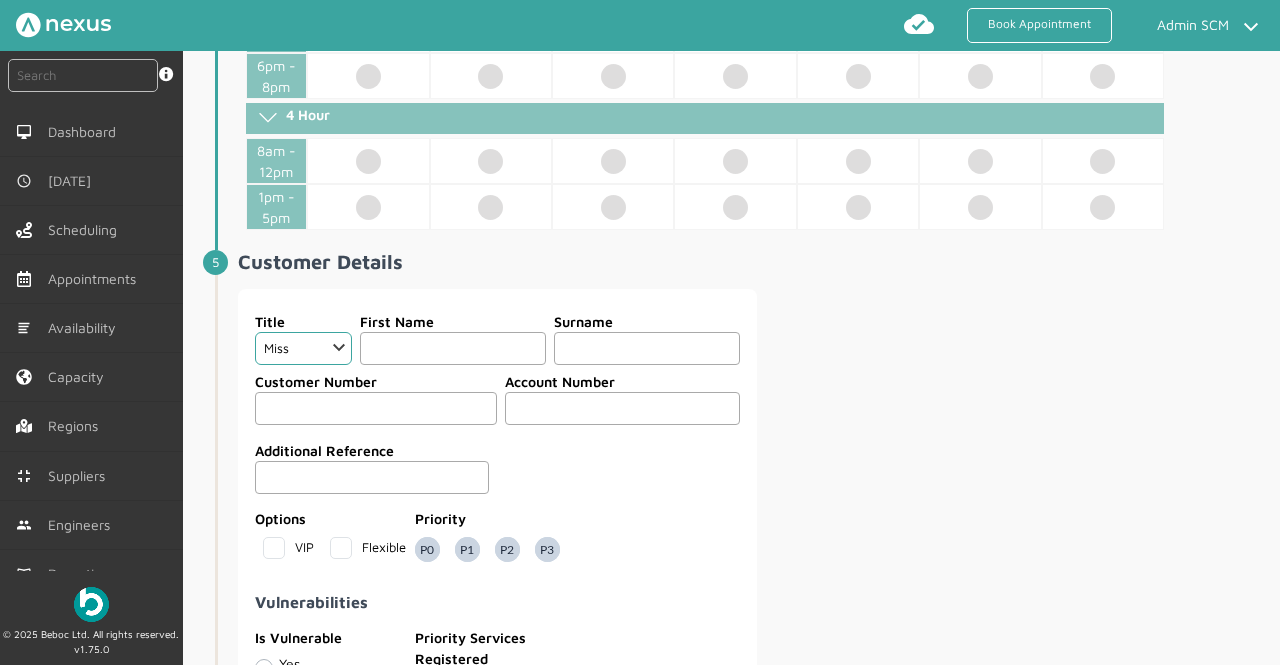 click 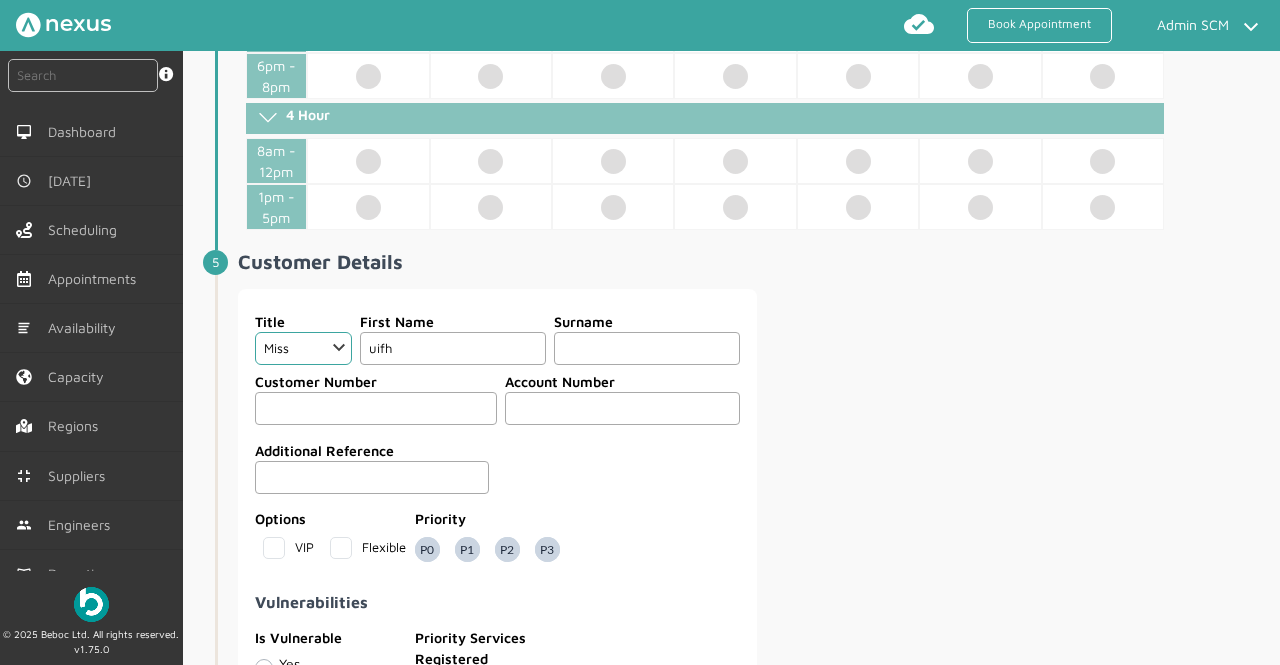 type on "uifh" 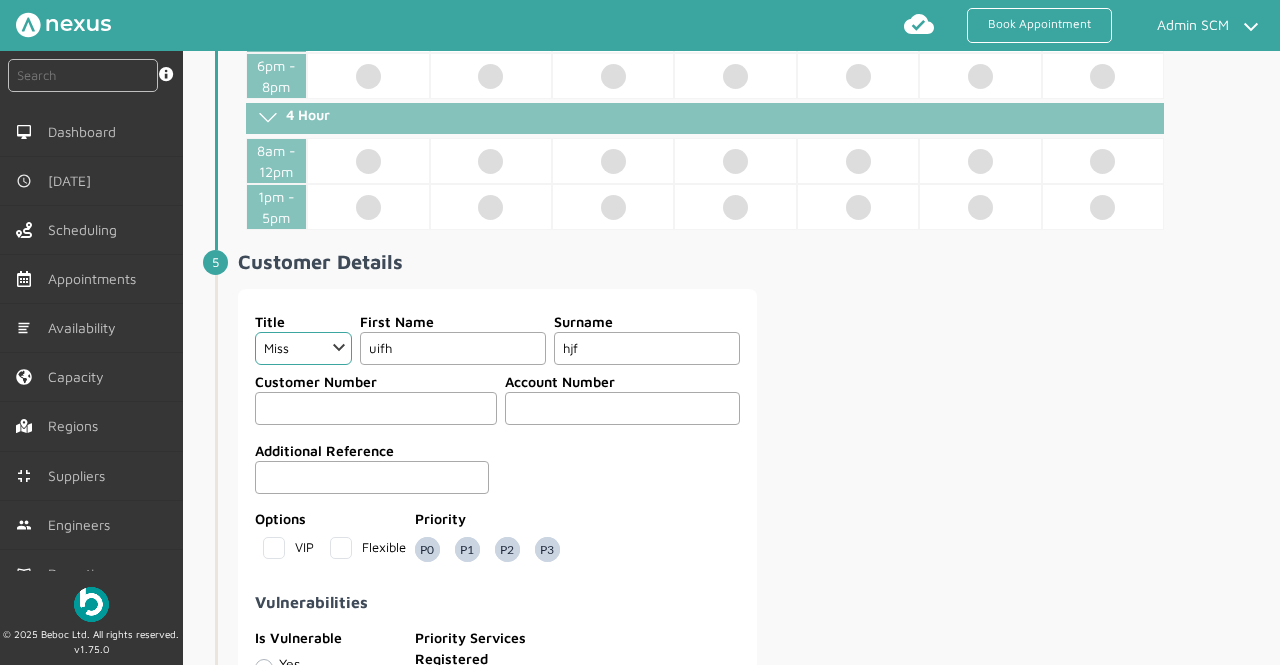 type on "hjf" 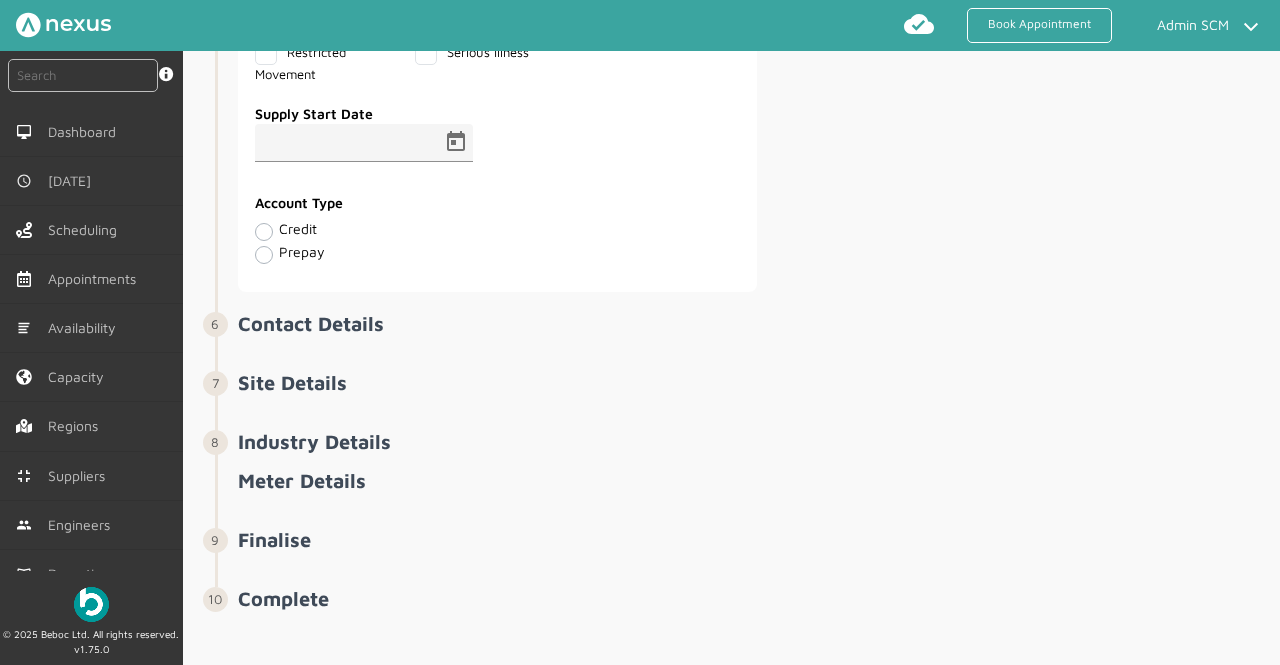 scroll, scrollTop: 1956, scrollLeft: 0, axis: vertical 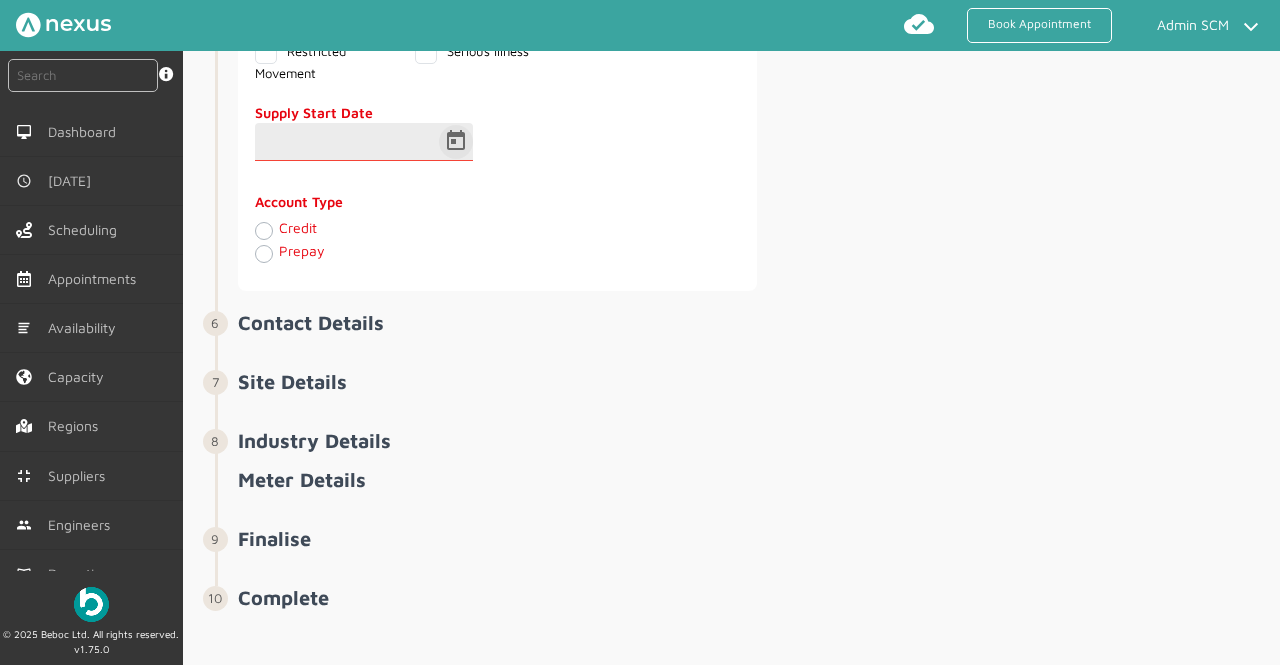 type on "382" 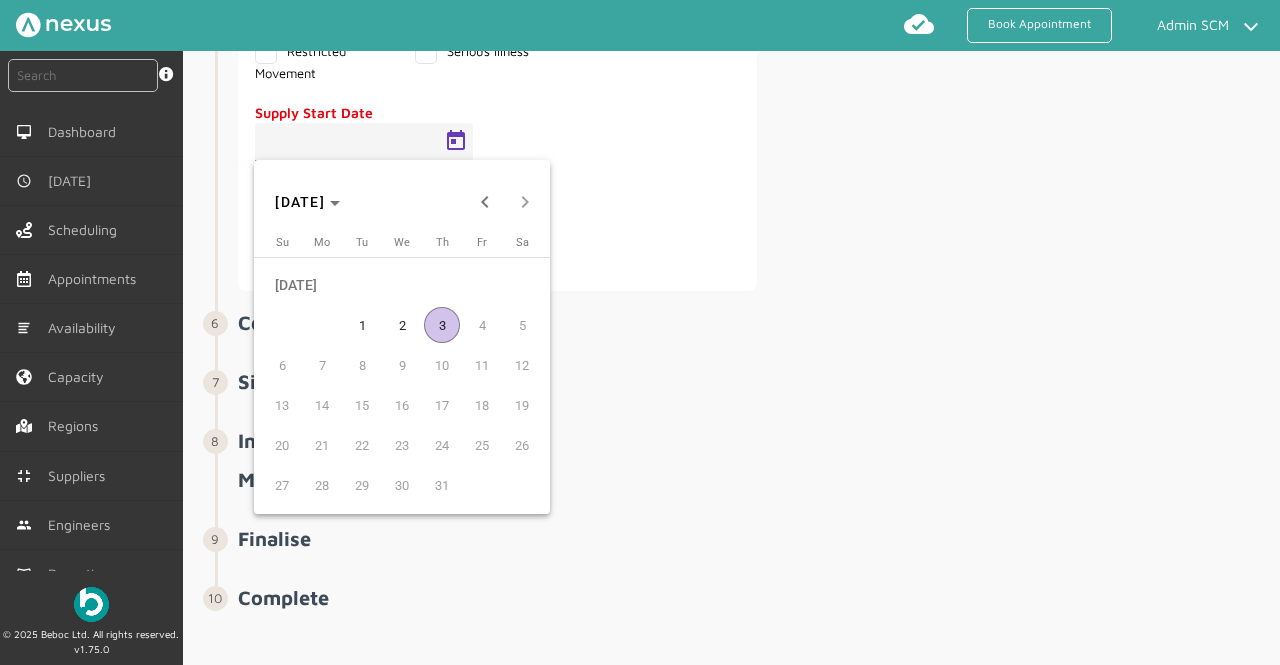 click on "3" at bounding box center [442, 325] 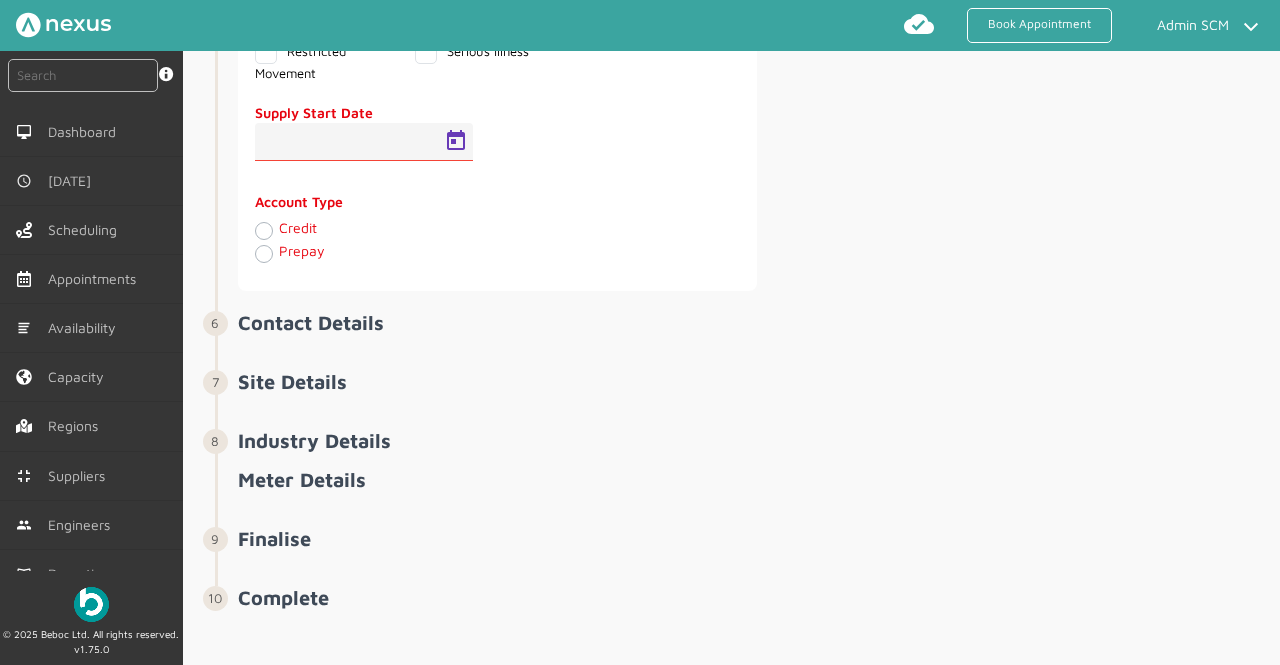 type on "03/07/2025" 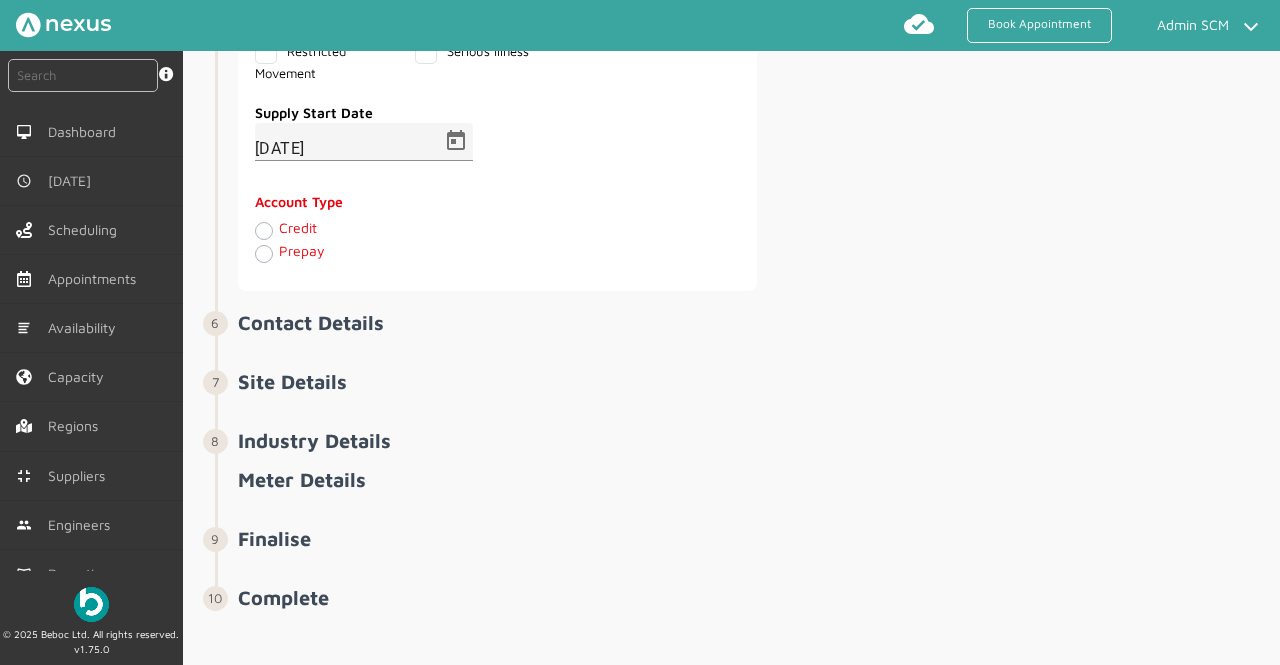 click on "Credit" 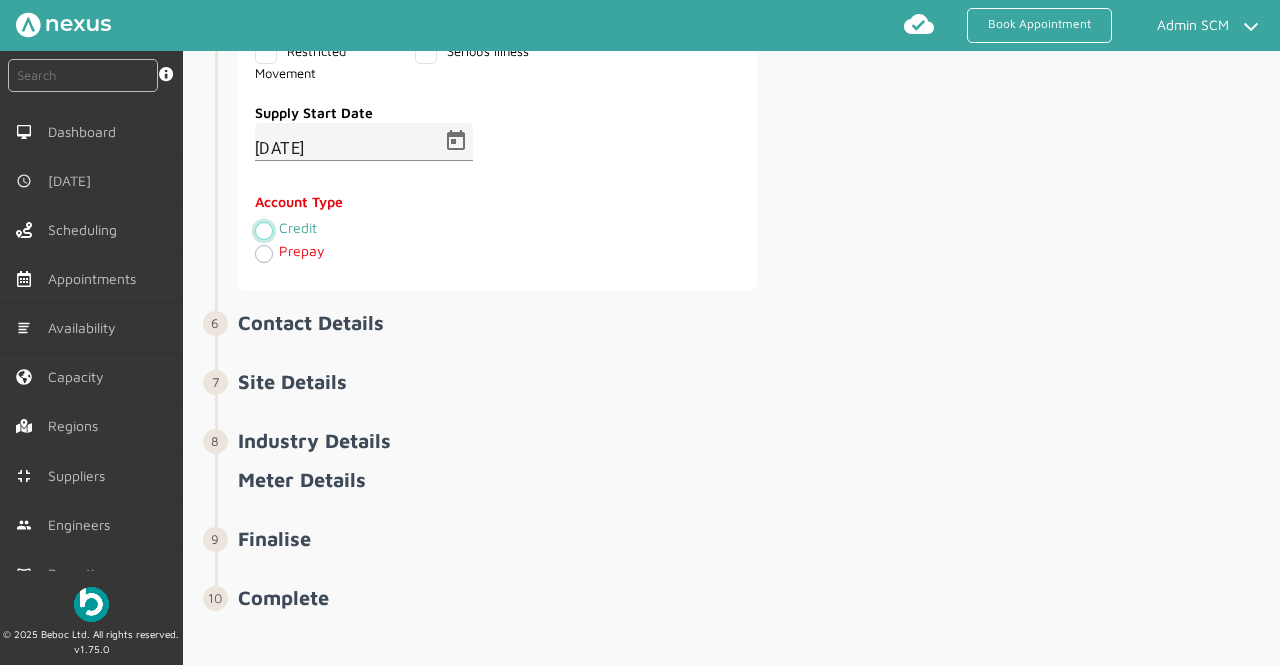 click on "Credit" at bounding box center (263, 230) 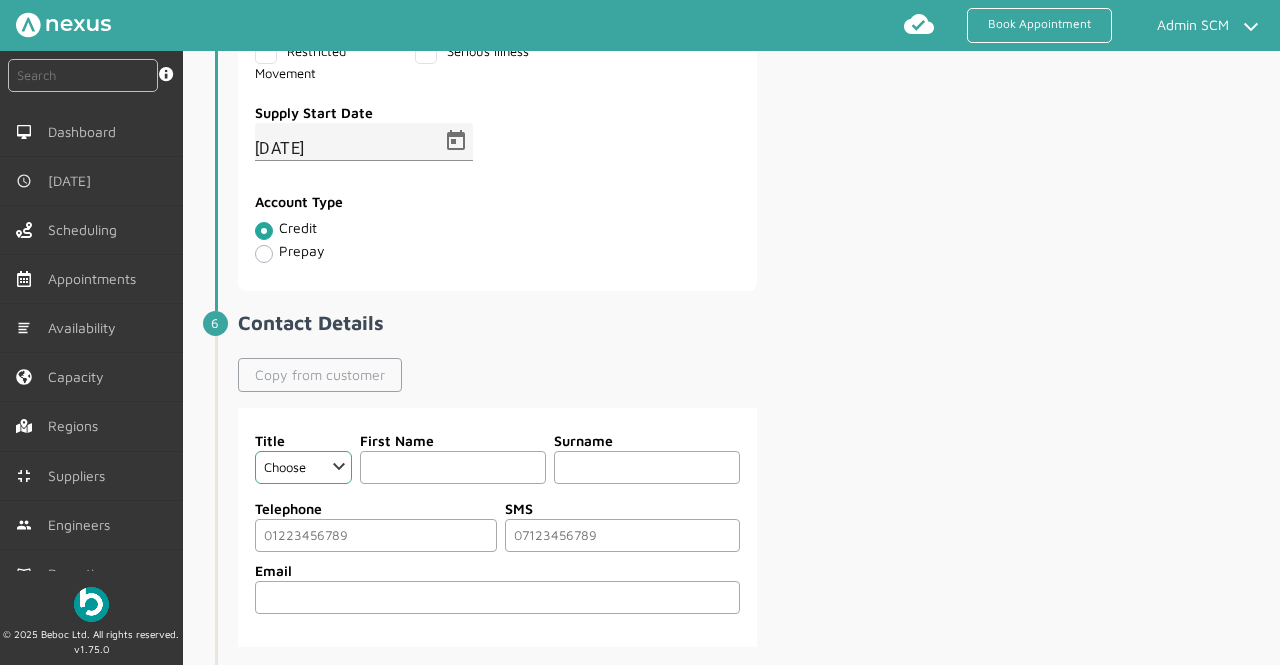 click on "Copy from customer" 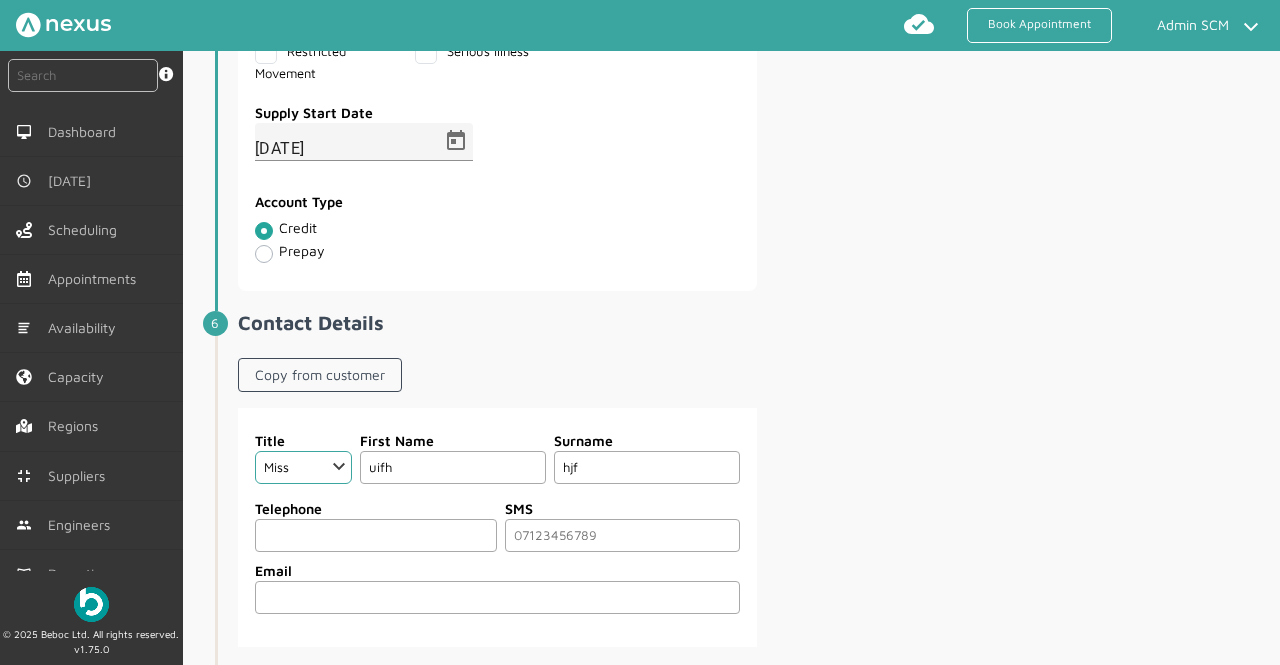click 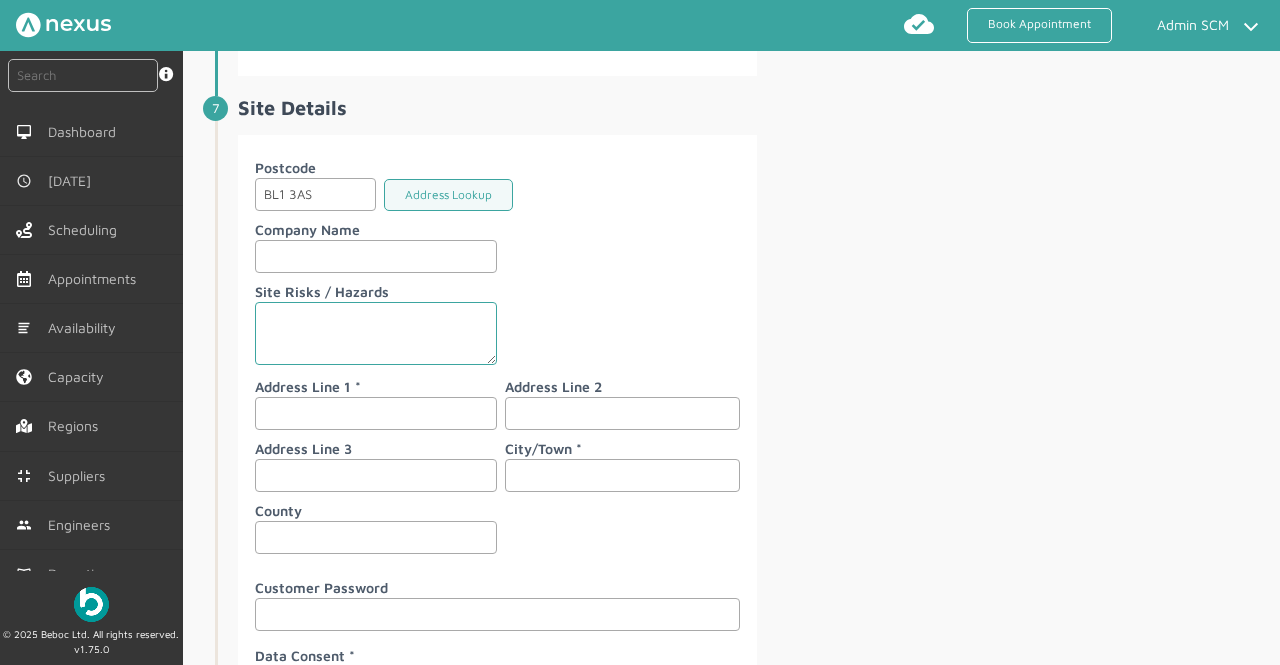 scroll, scrollTop: 2528, scrollLeft: 0, axis: vertical 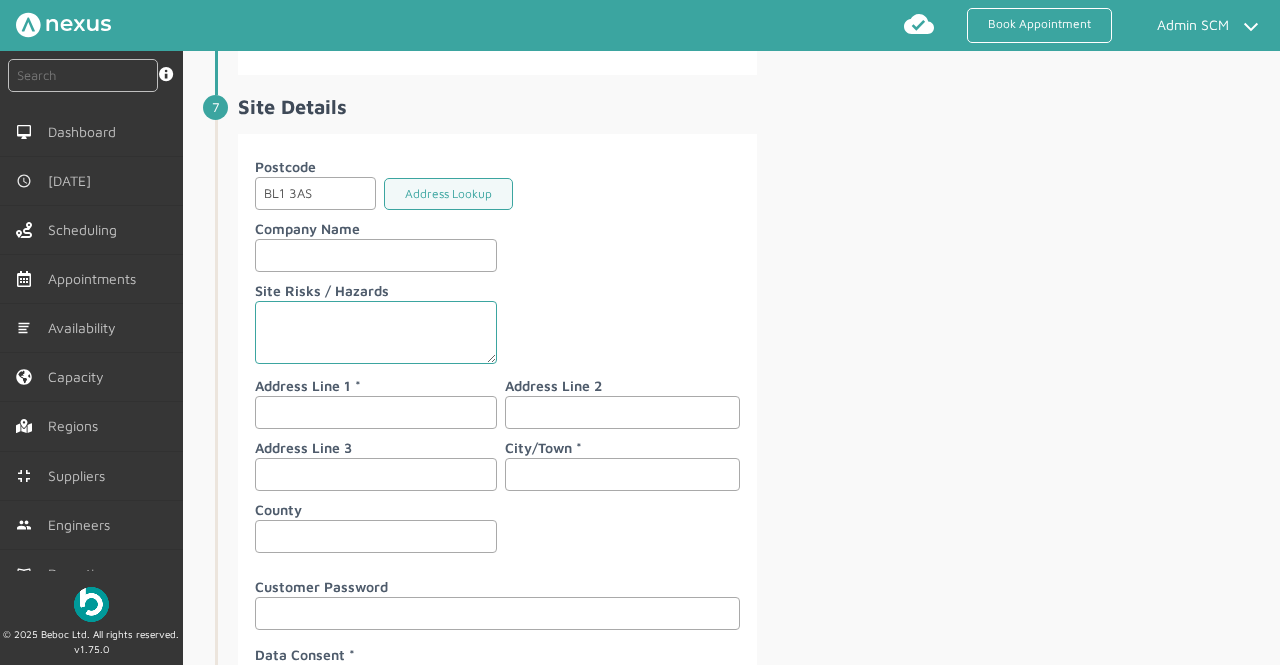 type on "07999999999" 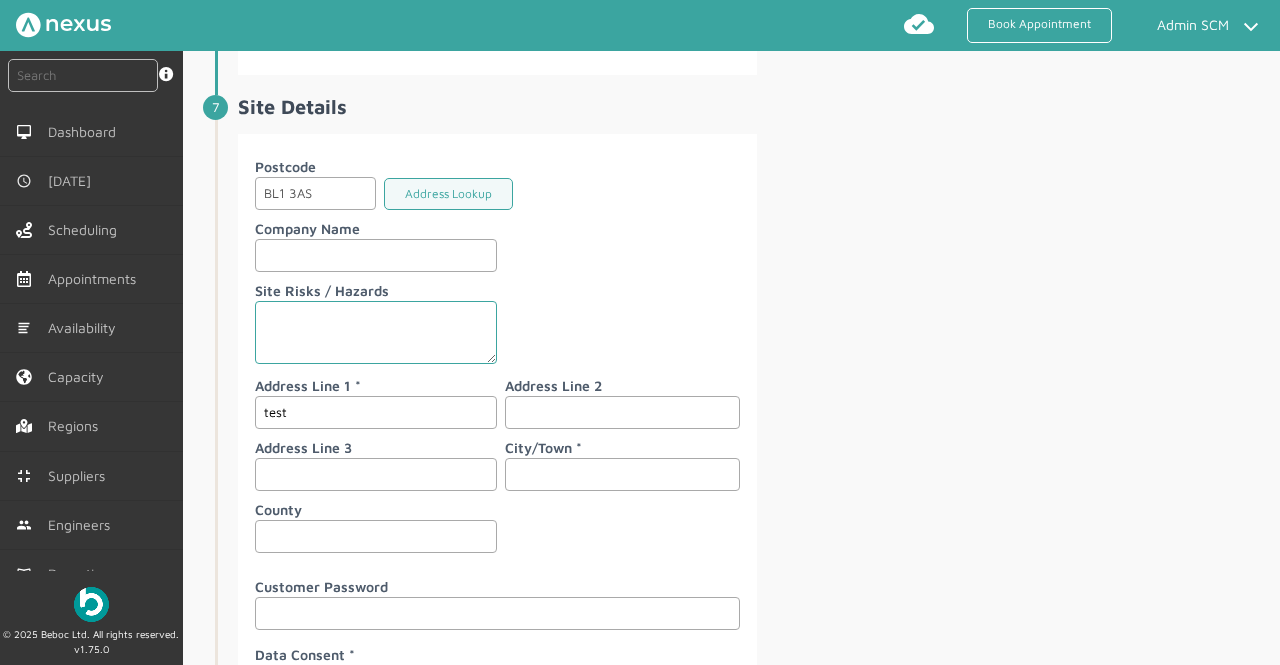 type on "test" 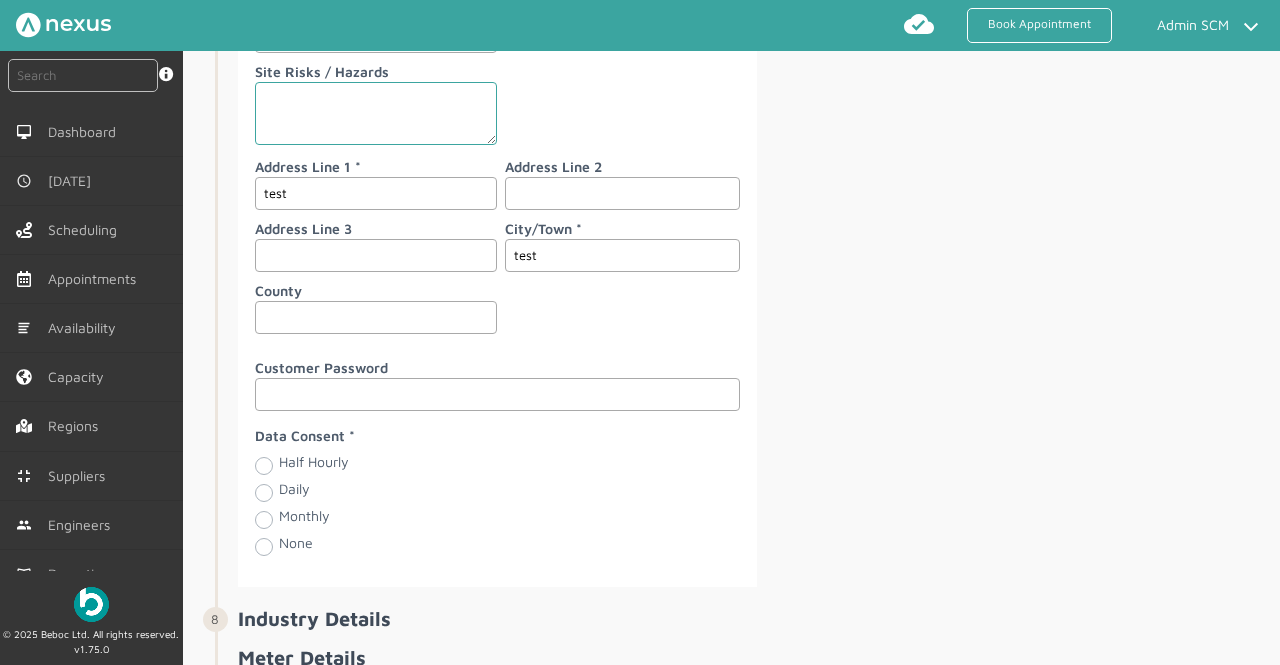 scroll, scrollTop: 2748, scrollLeft: 0, axis: vertical 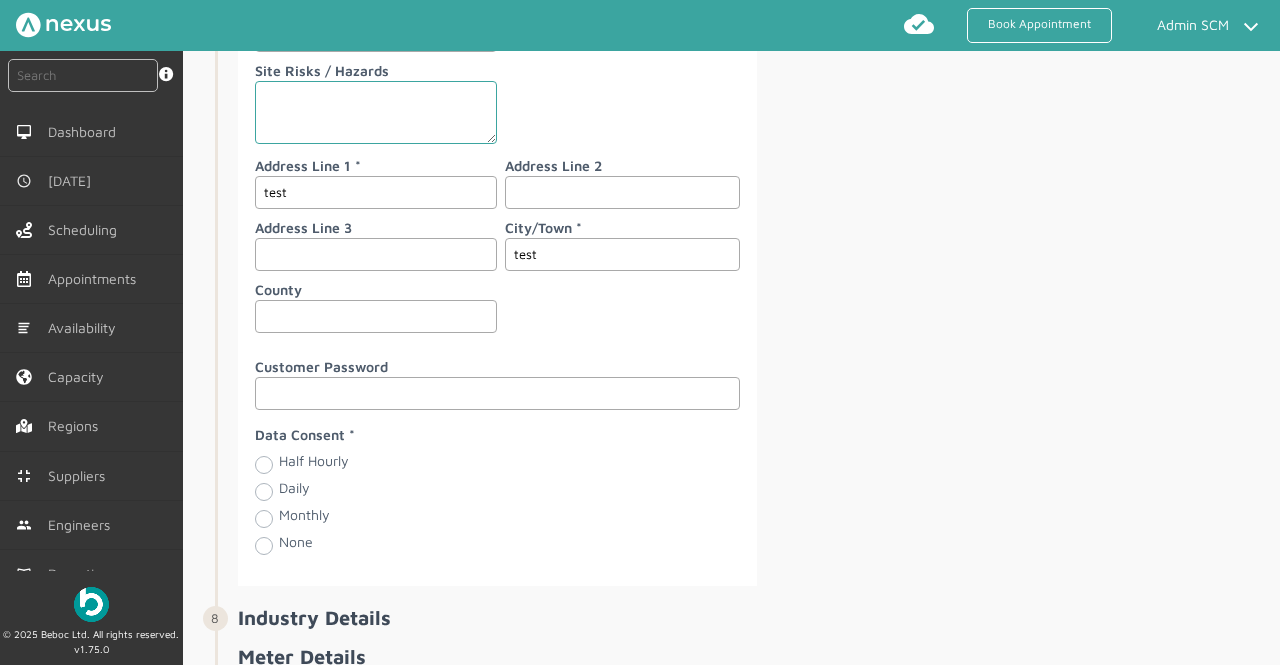 type on "test" 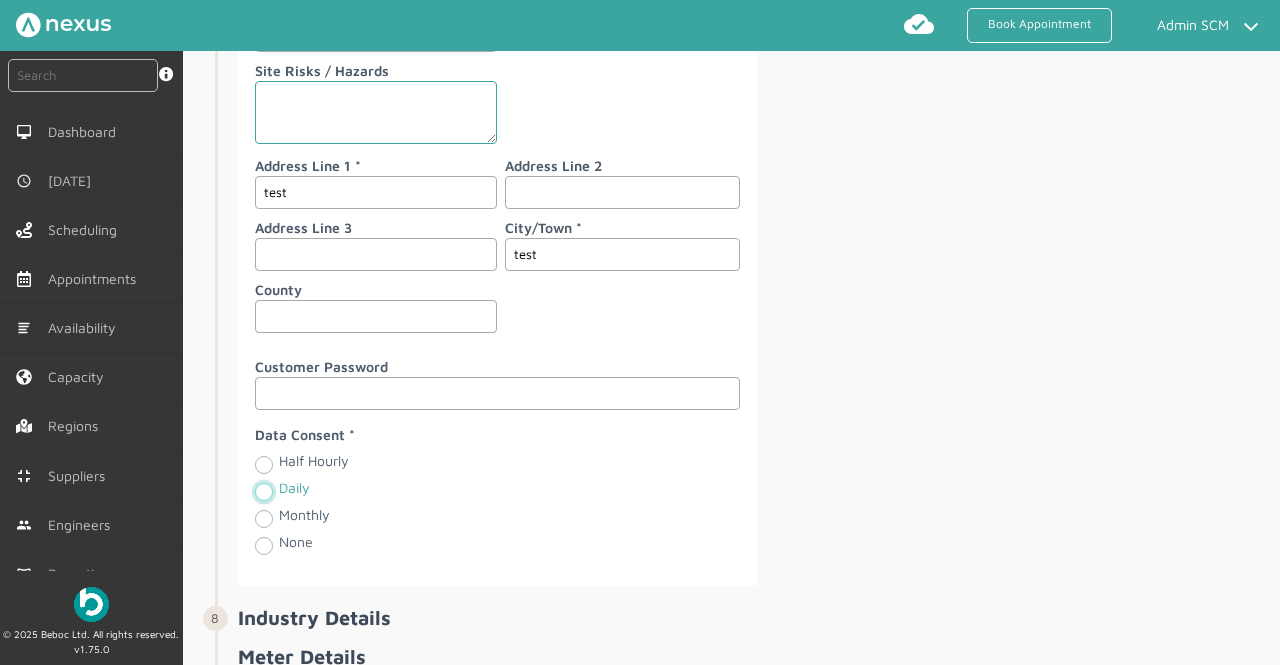 radio on "true" 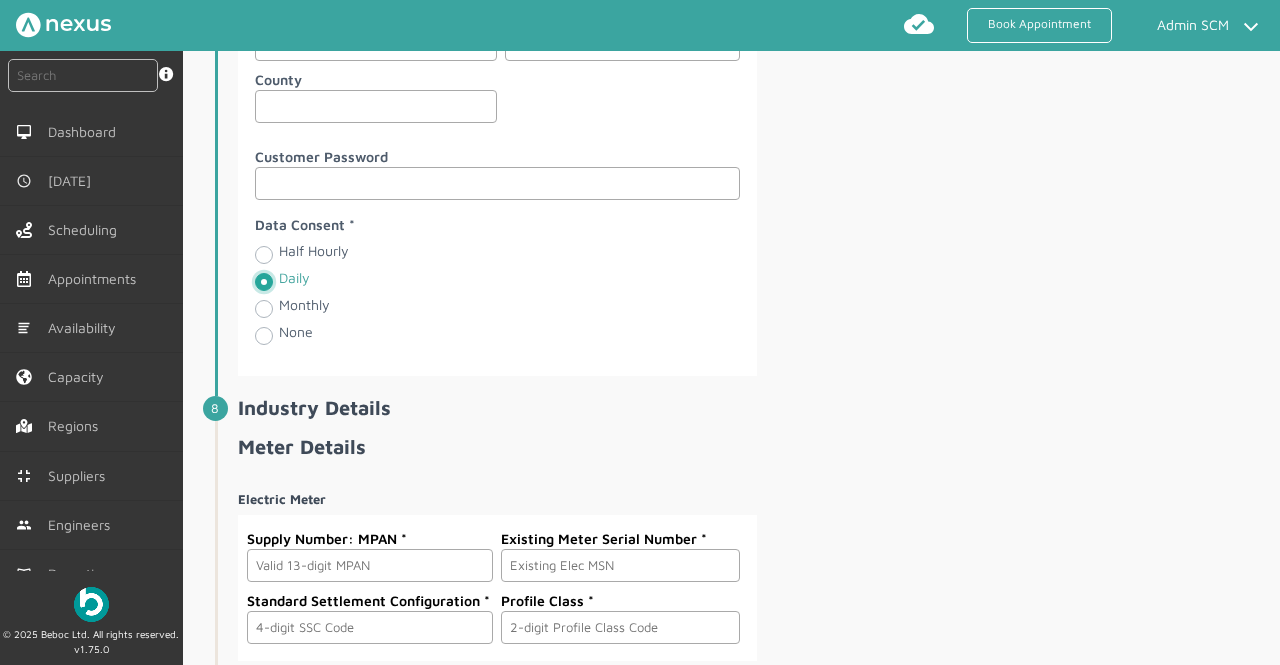 scroll, scrollTop: 2975, scrollLeft: 0, axis: vertical 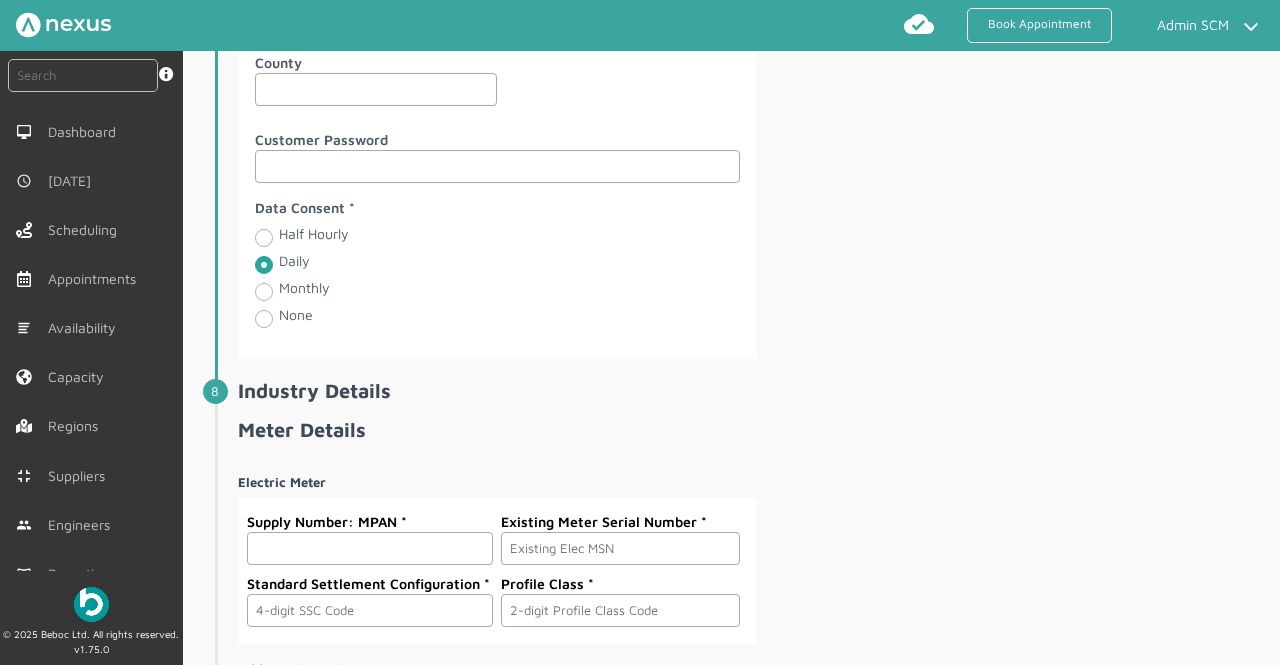 click 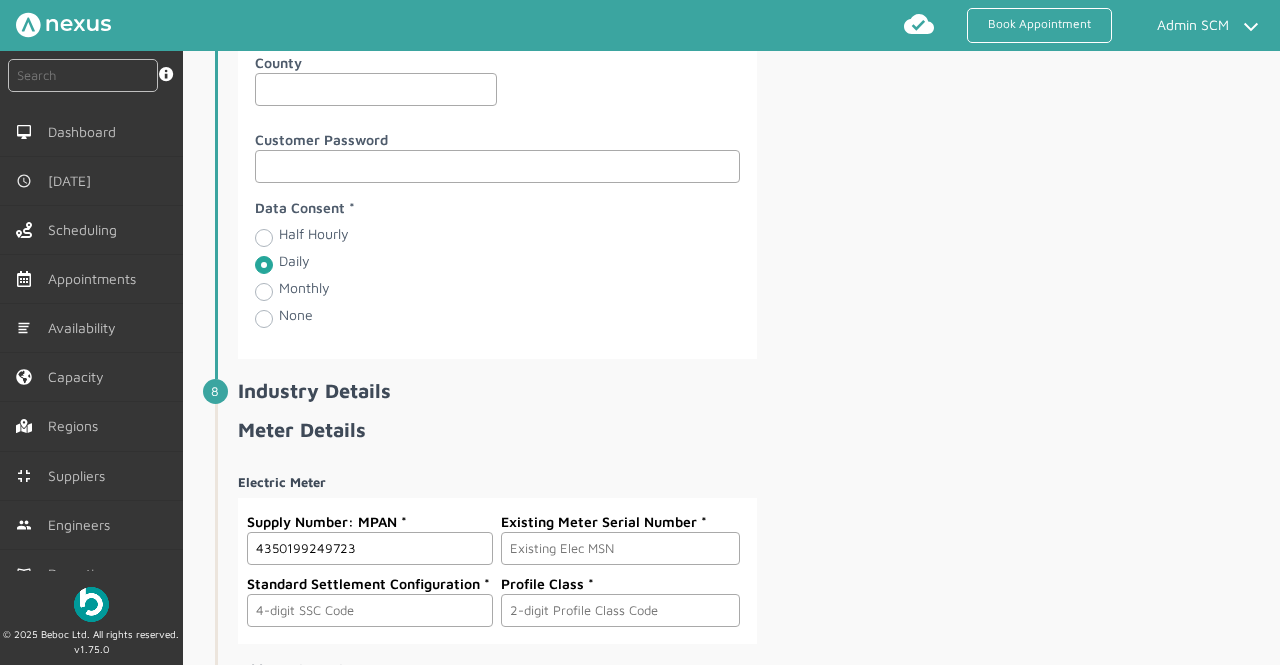 type on "4350199249723" 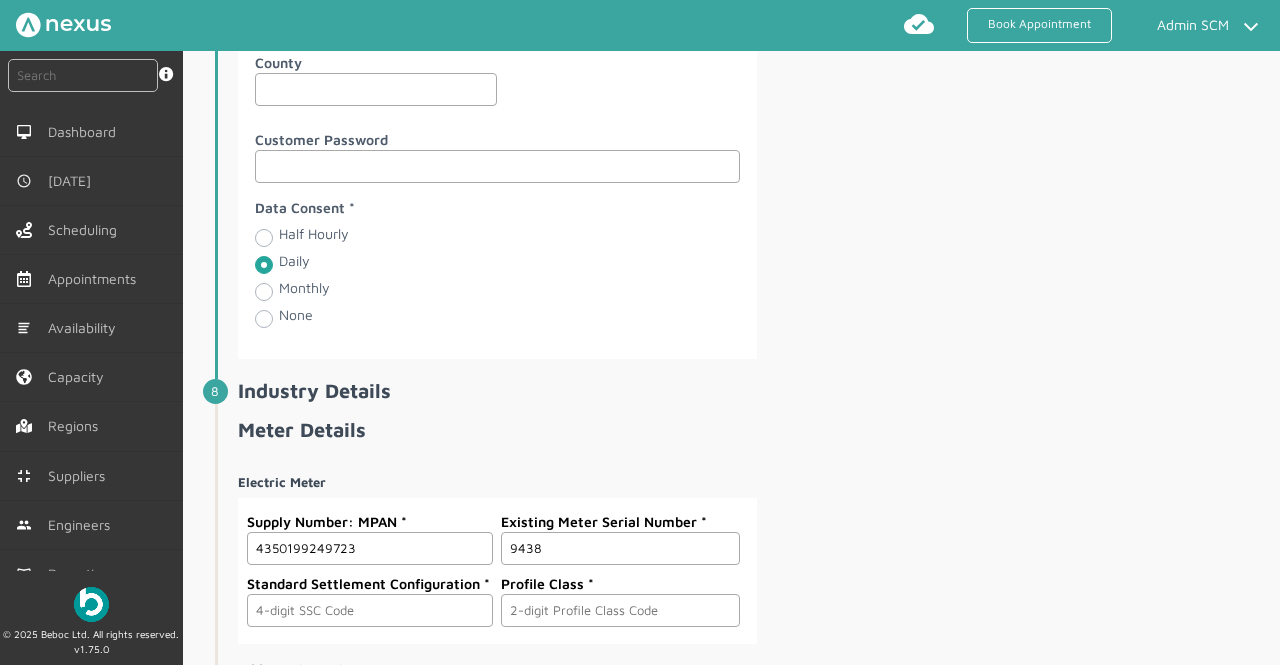 type on "9438" 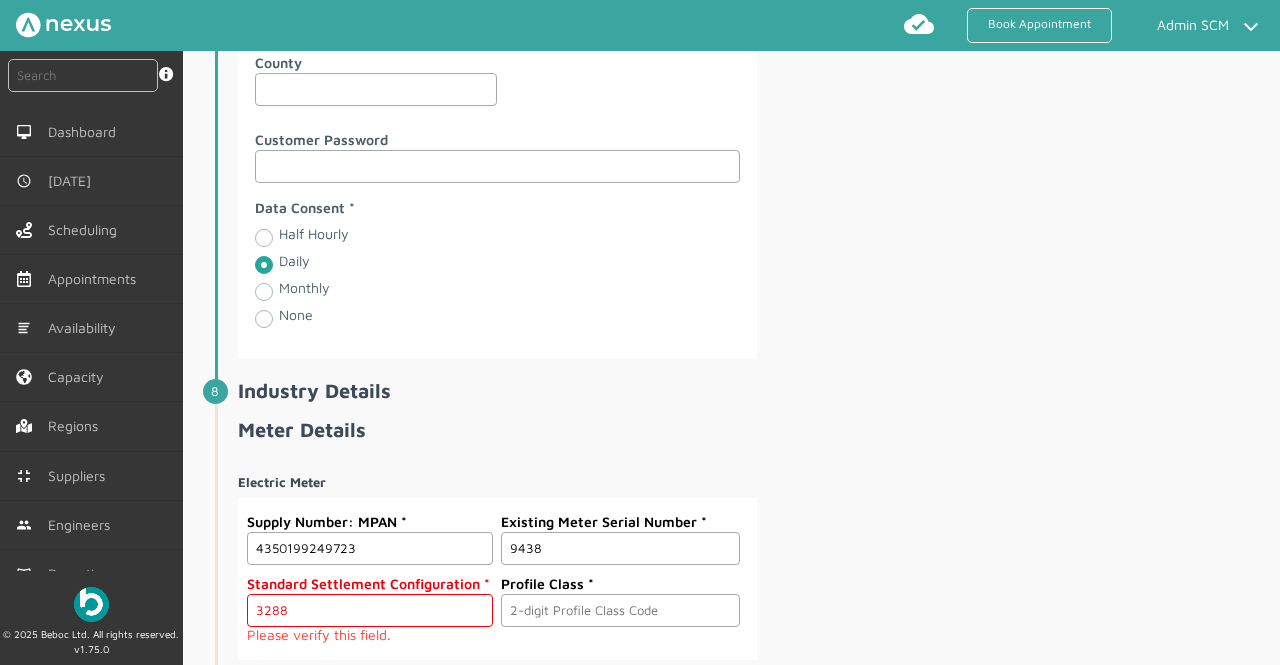 type on "3288" 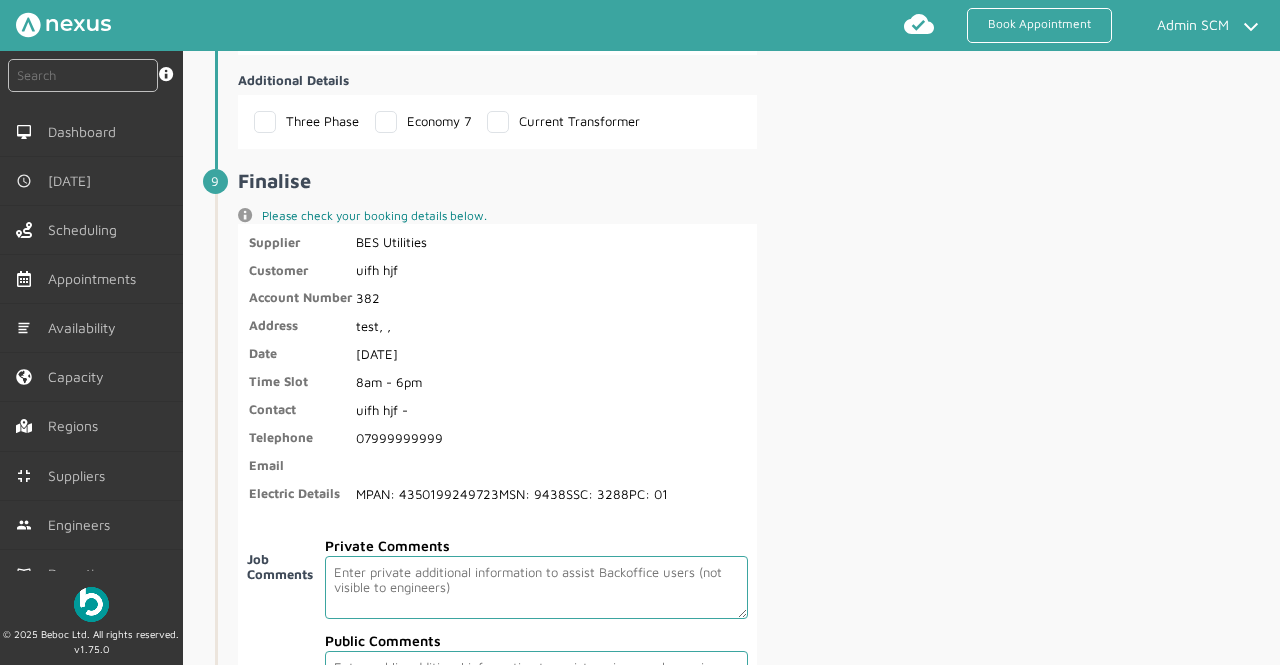 scroll, scrollTop: 3850, scrollLeft: 0, axis: vertical 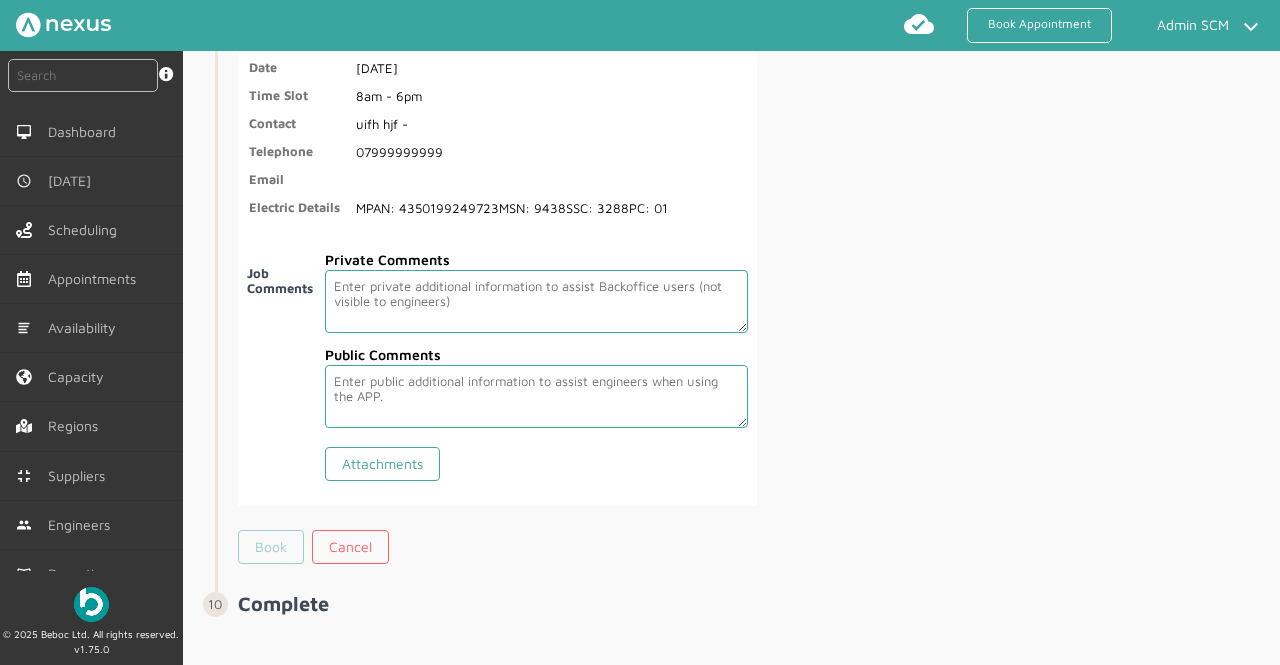 type on "01" 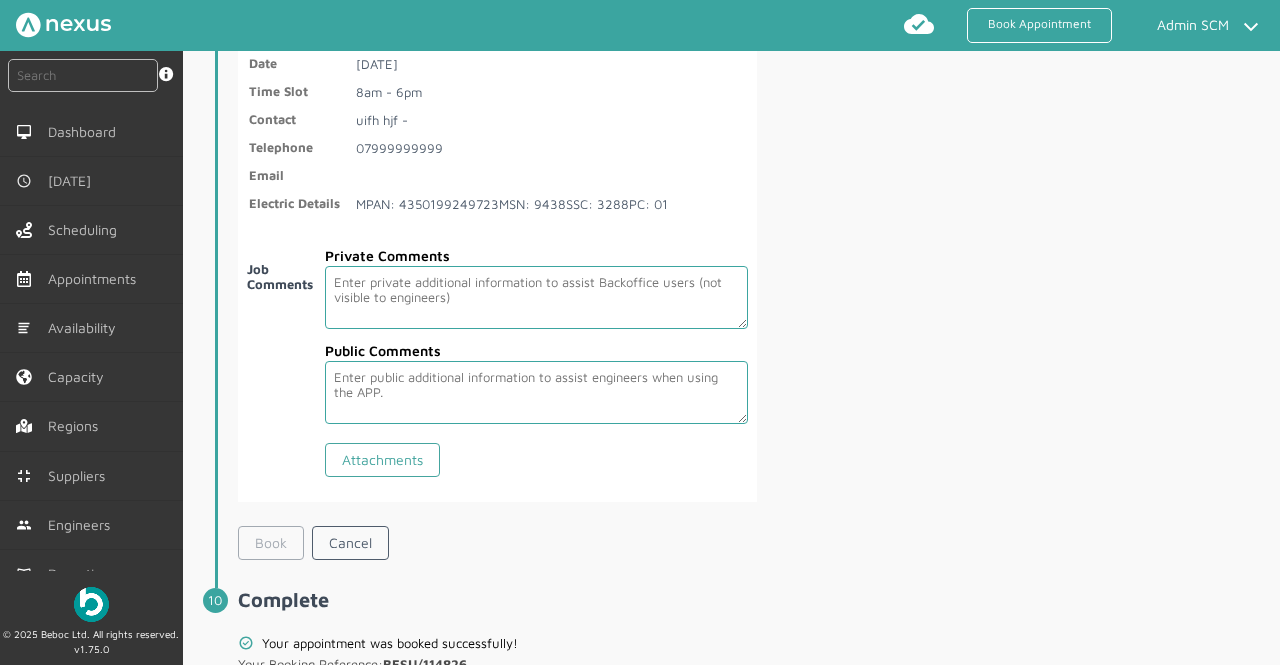 scroll, scrollTop: 3945, scrollLeft: 0, axis: vertical 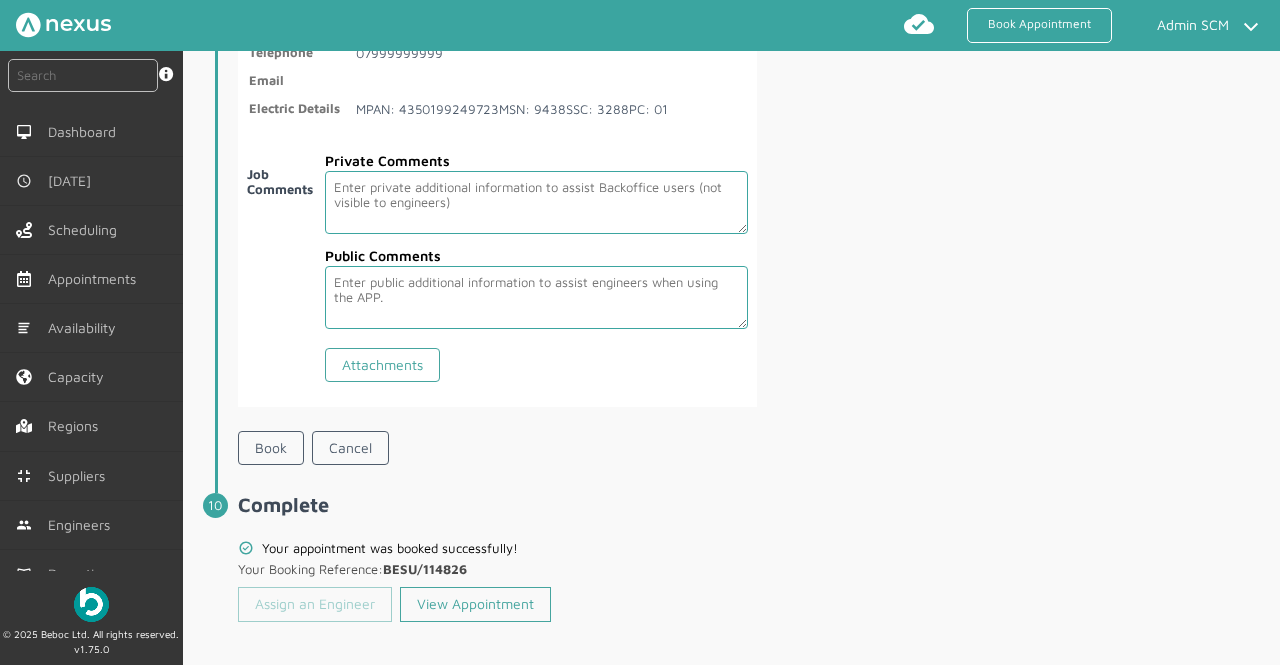 click on "Assign an Engineer" 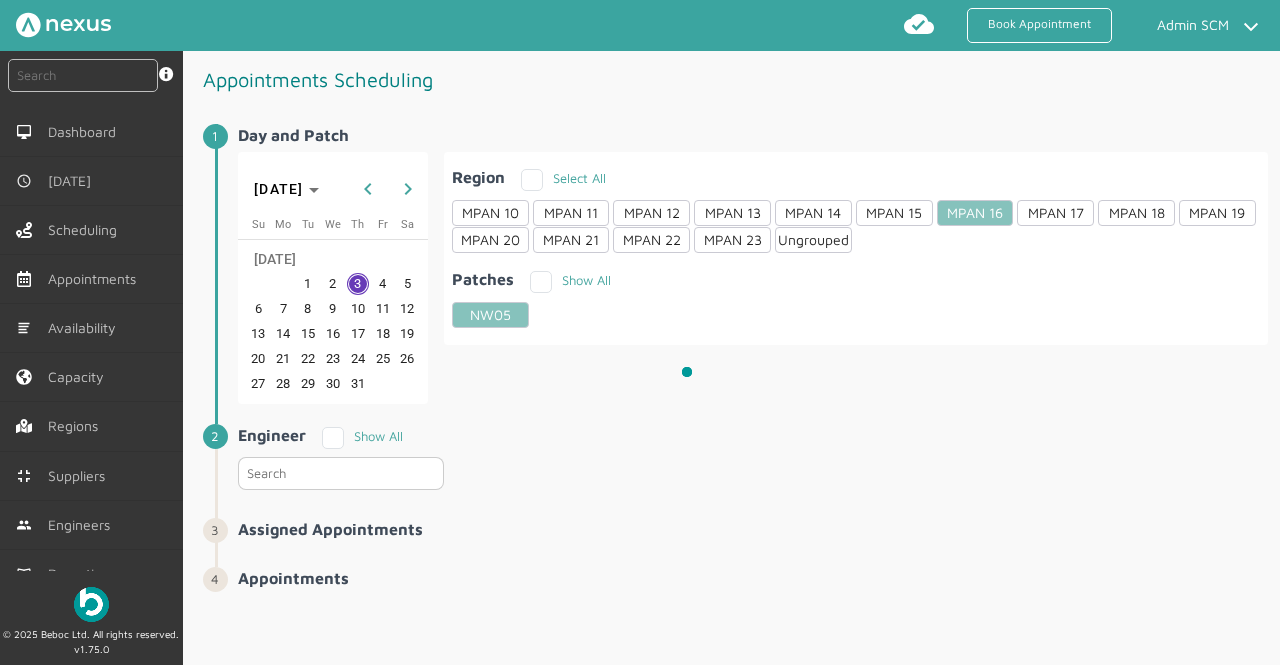 scroll, scrollTop: 70, scrollLeft: 0, axis: vertical 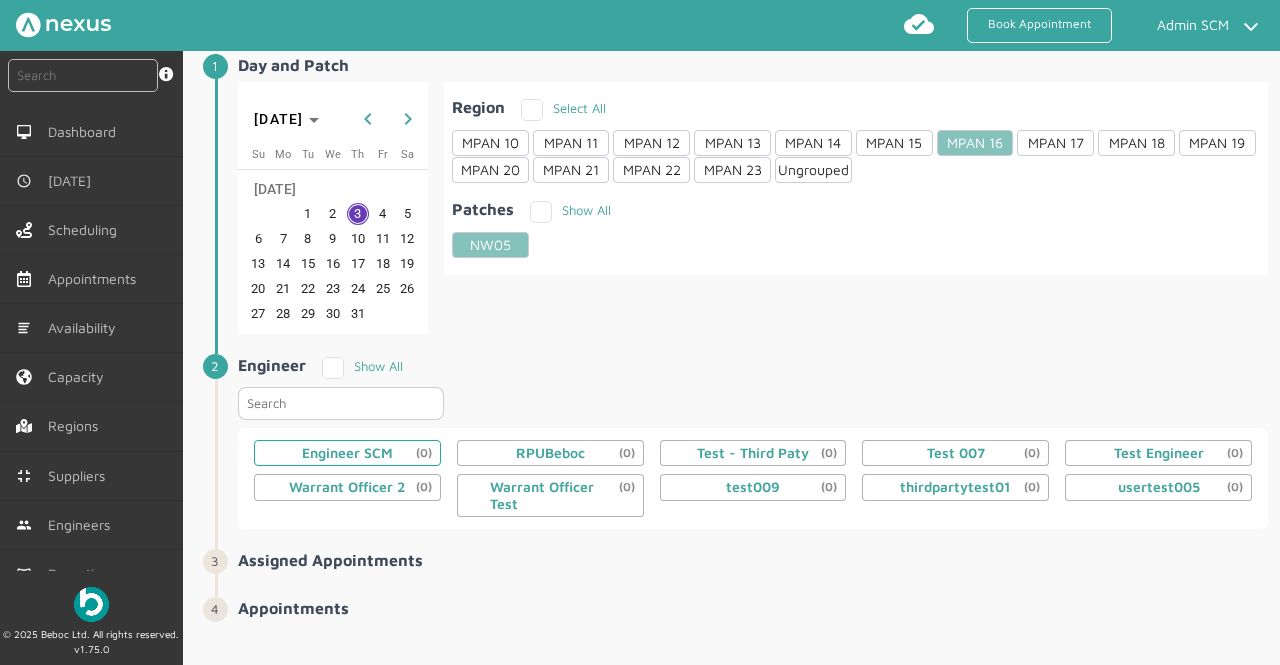 click on "Engineer SCM  (0)" 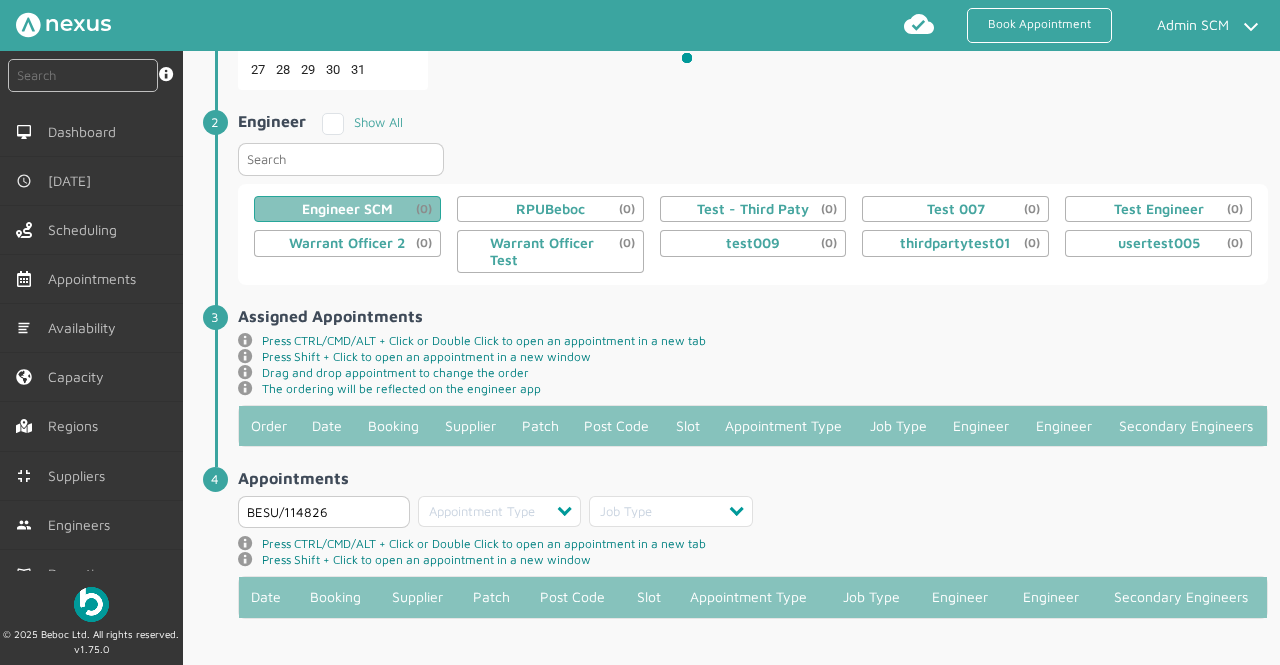 scroll, scrollTop: 426, scrollLeft: 0, axis: vertical 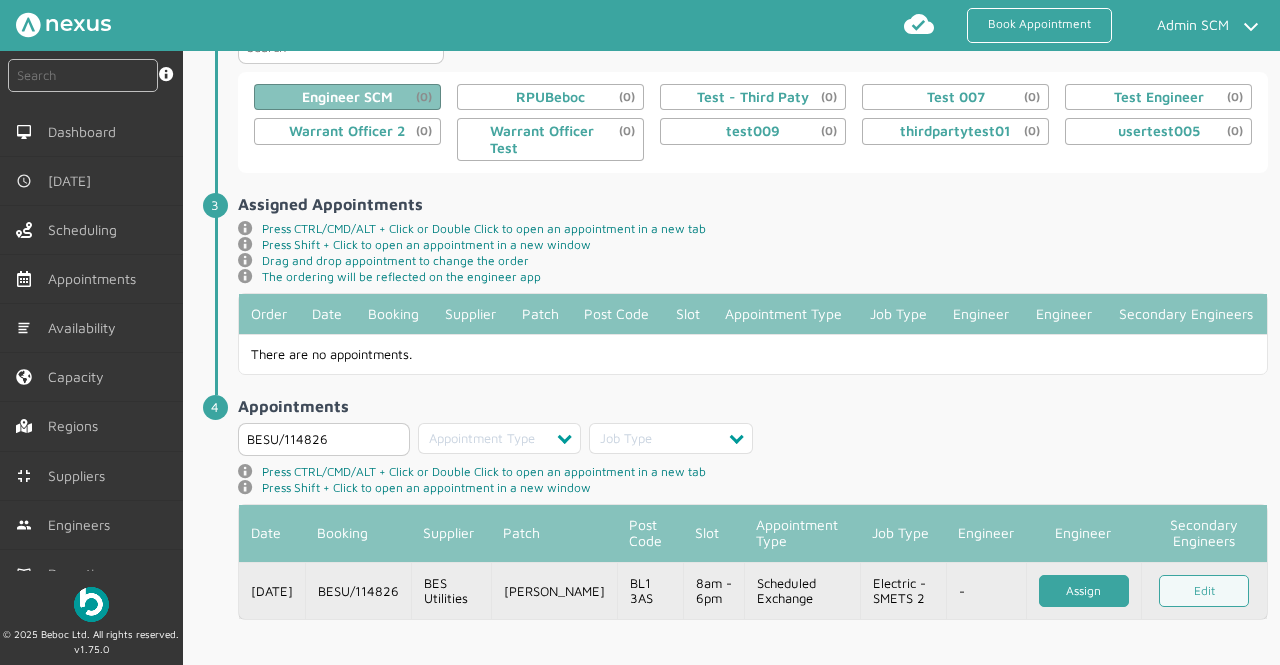 click on "Assign" 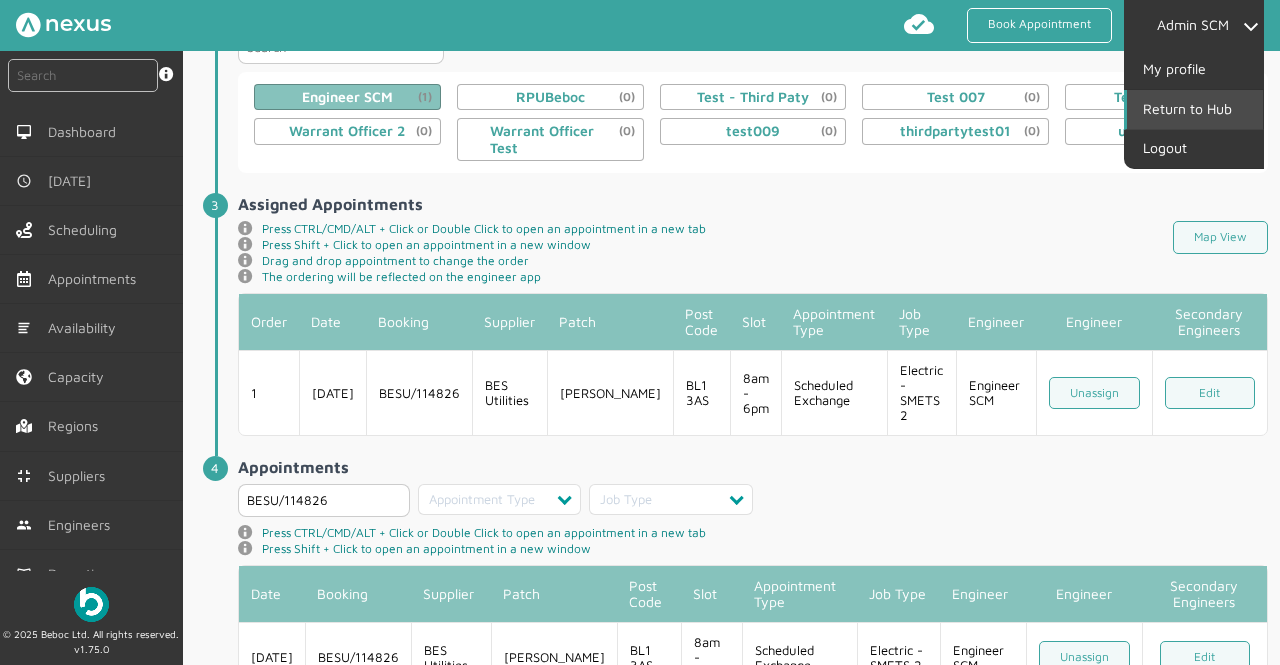 click on "Return to Hub" 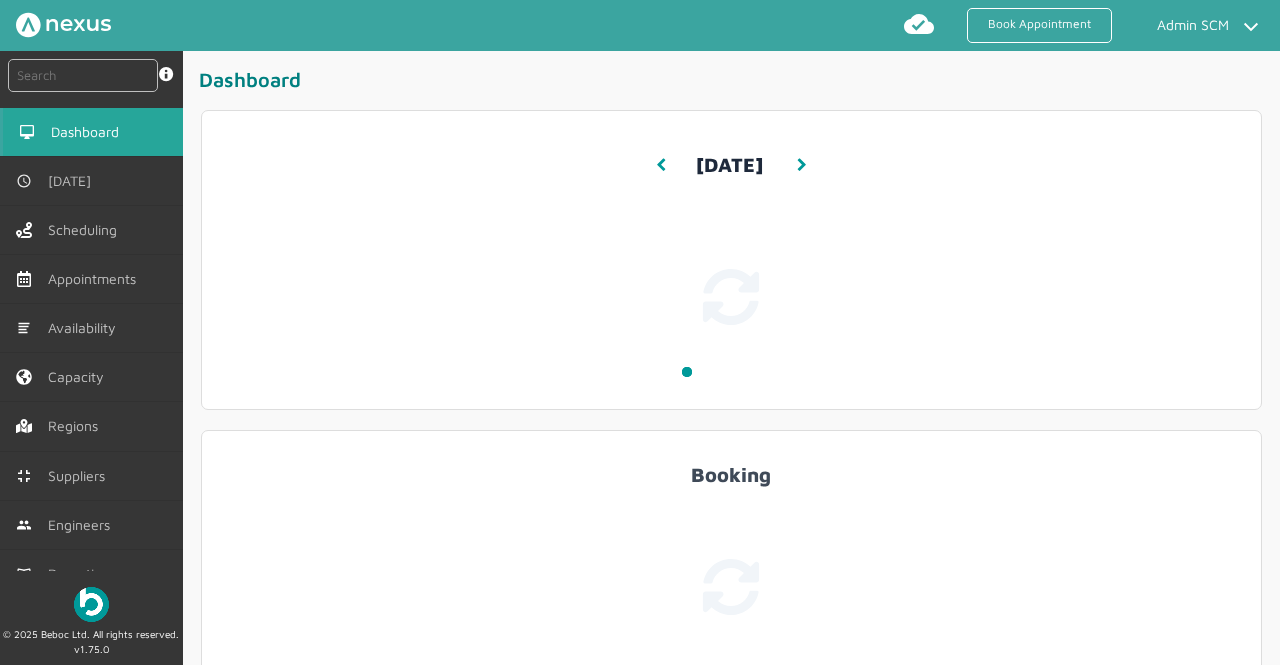 scroll, scrollTop: 0, scrollLeft: 0, axis: both 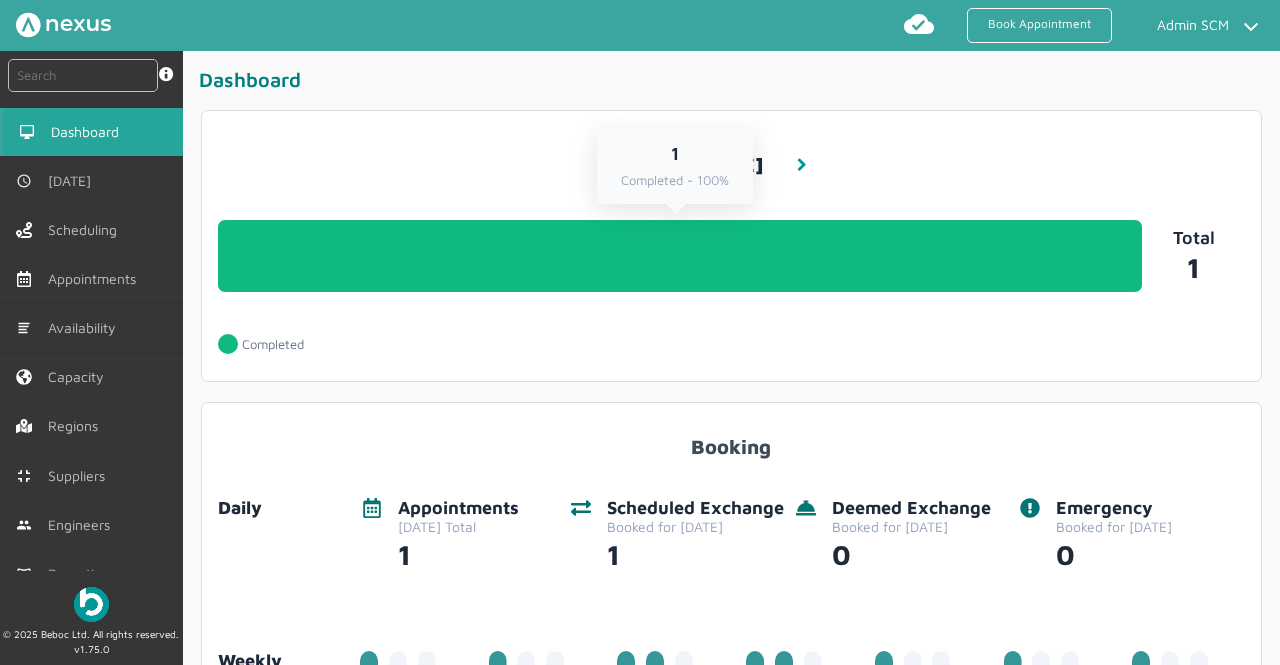 click on "1 Completed - 100%" 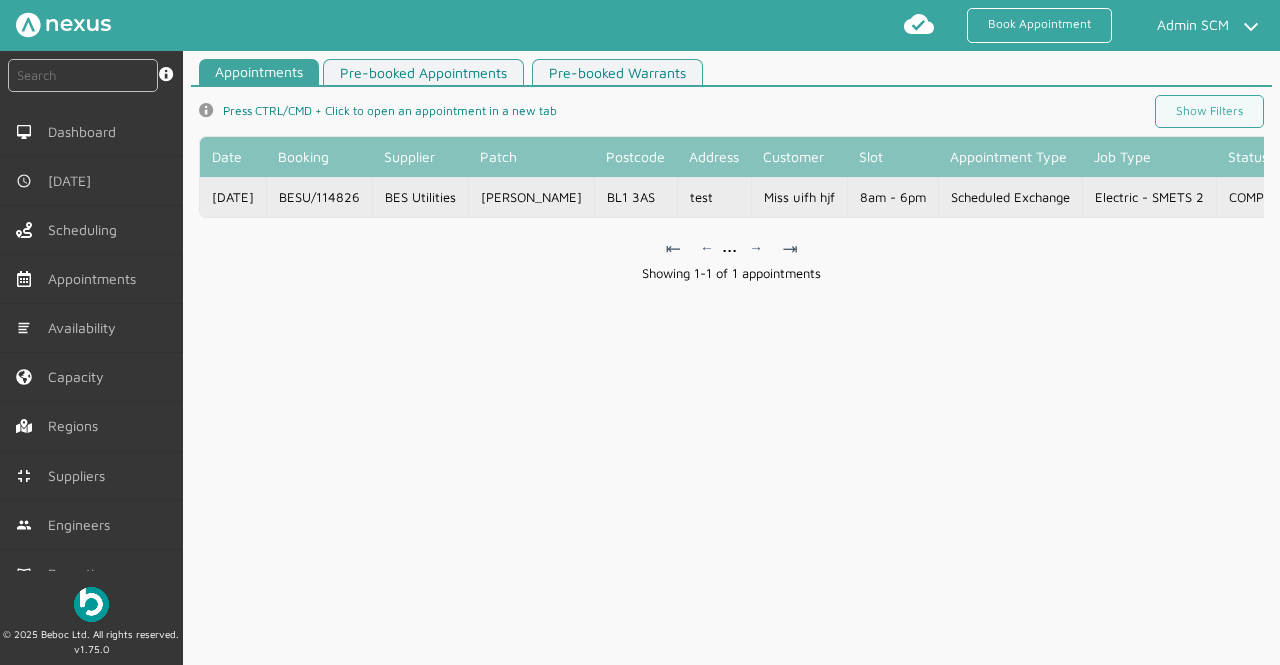 click on "BL1 3AS" 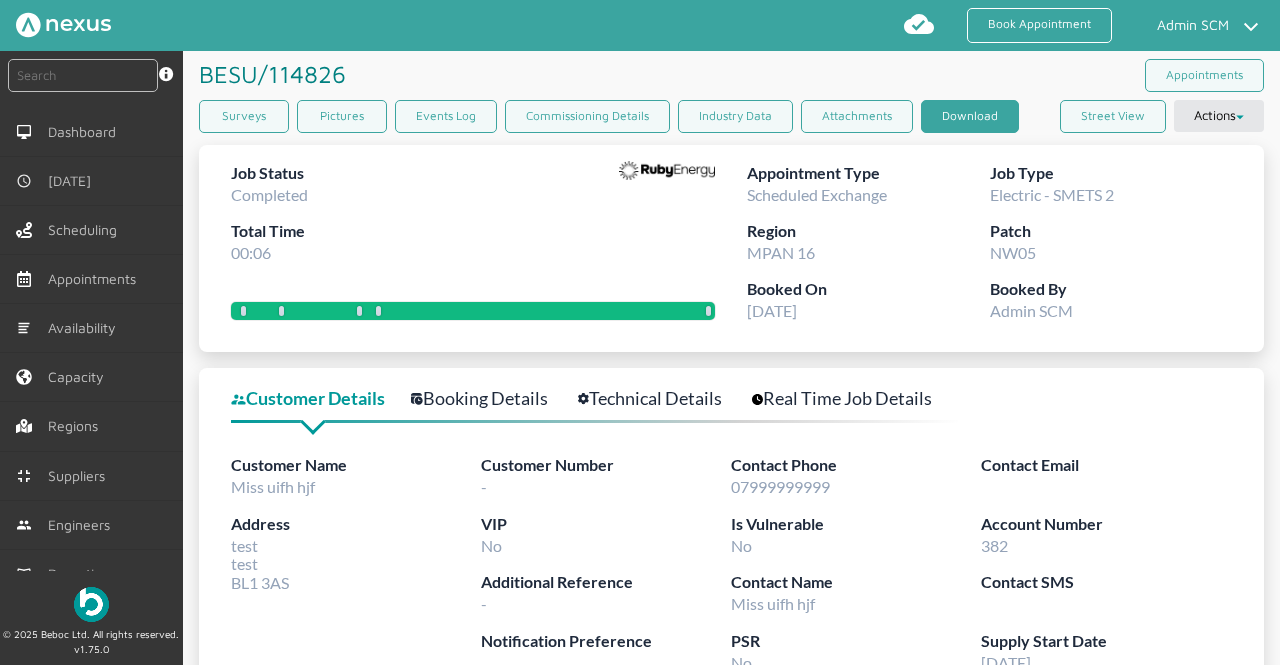 click on "Download" 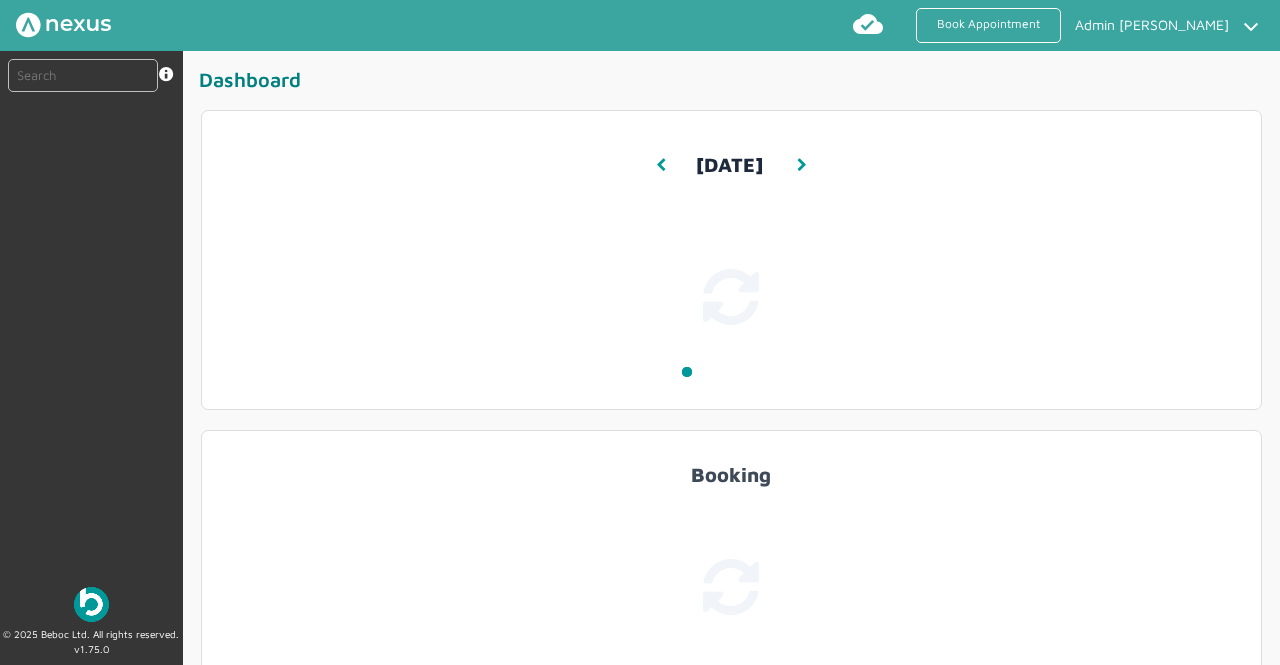 scroll, scrollTop: 0, scrollLeft: 0, axis: both 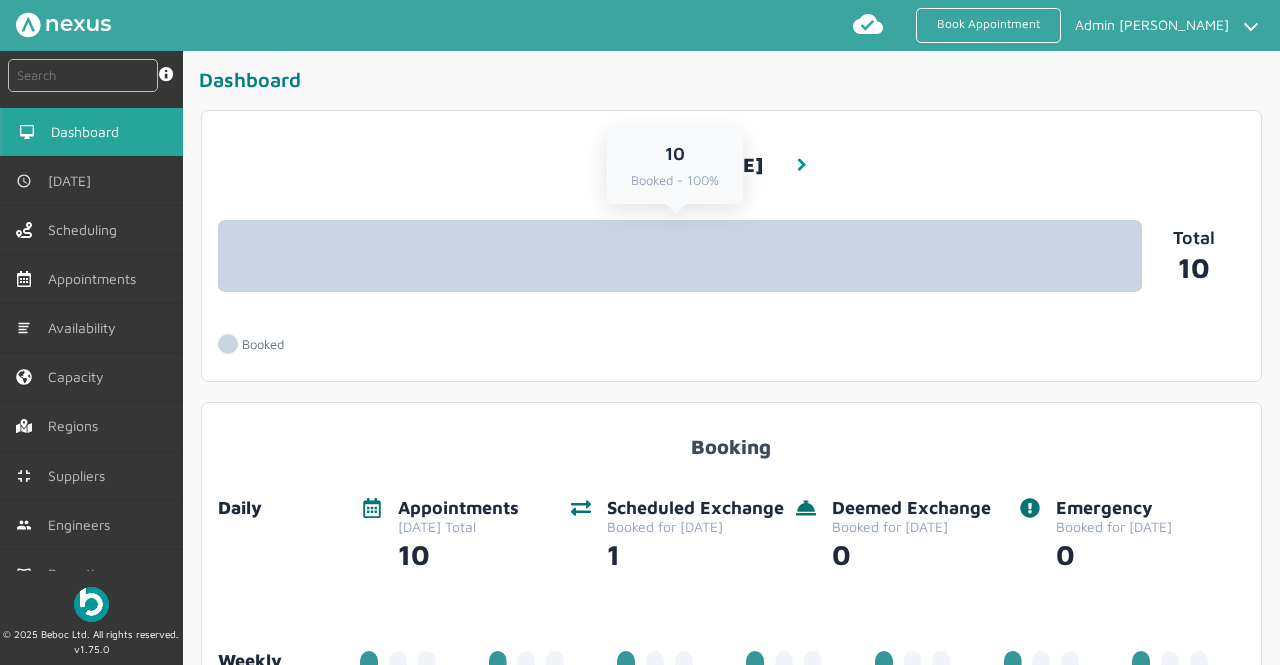 click on "10 Booked - 100%" 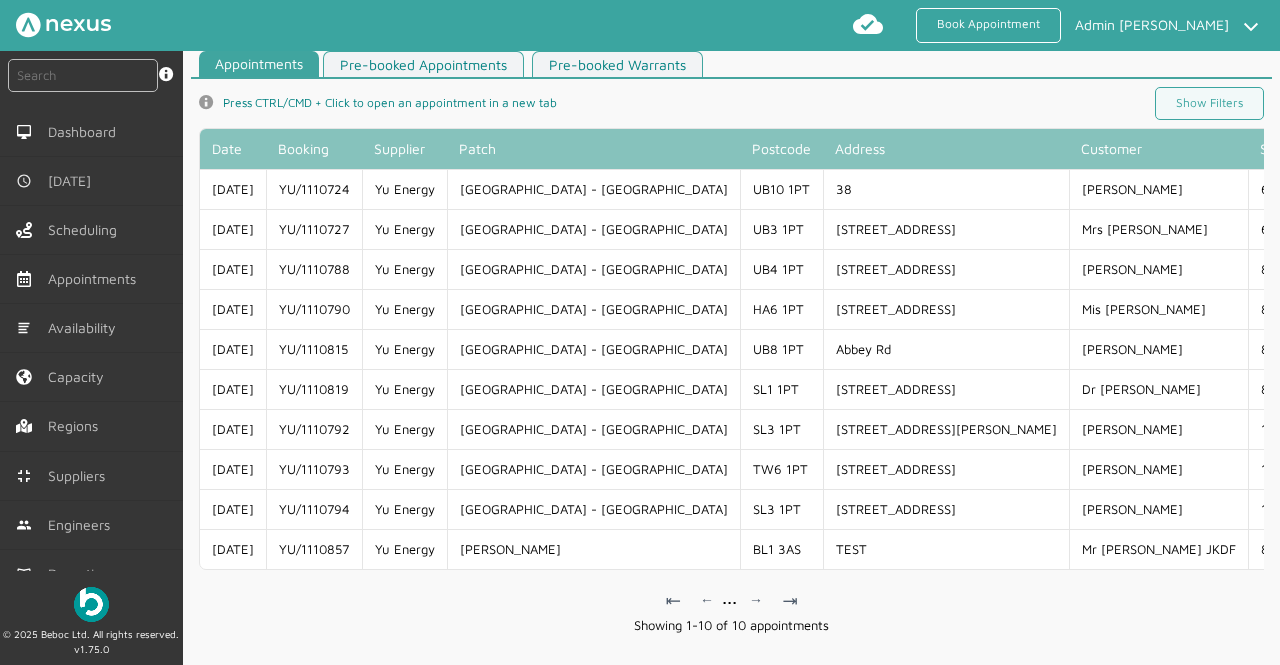 scroll, scrollTop: 8, scrollLeft: 0, axis: vertical 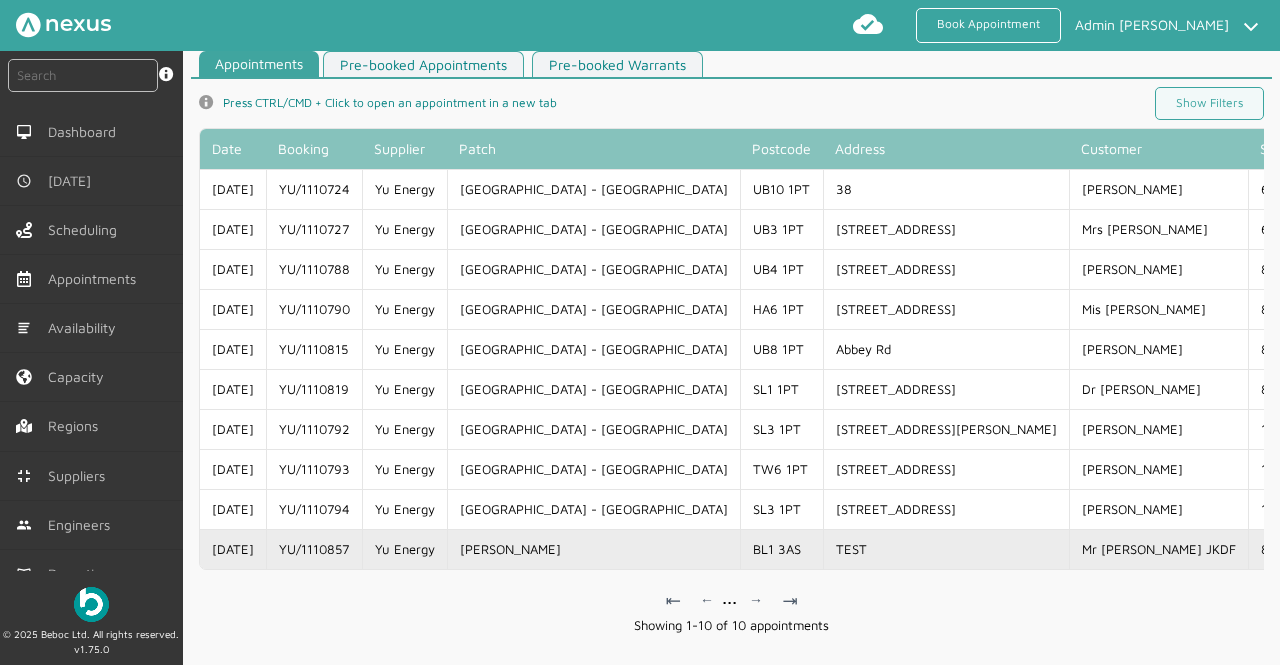 click on "TEST" 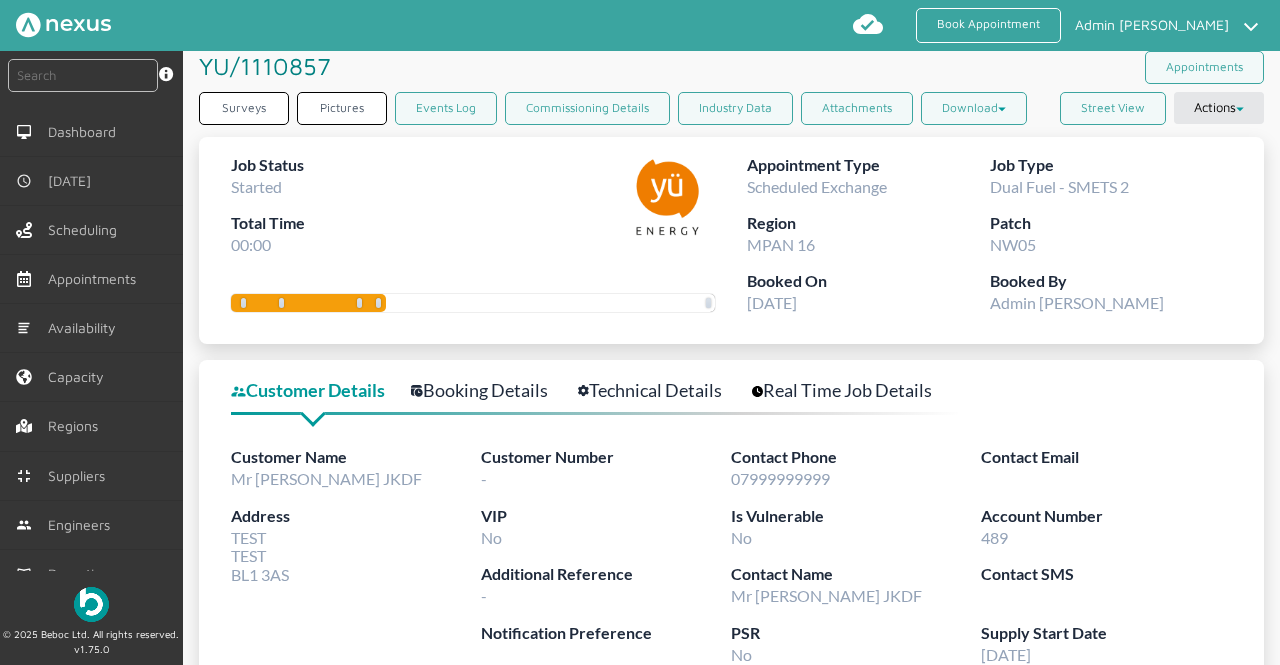 scroll, scrollTop: 0, scrollLeft: 0, axis: both 